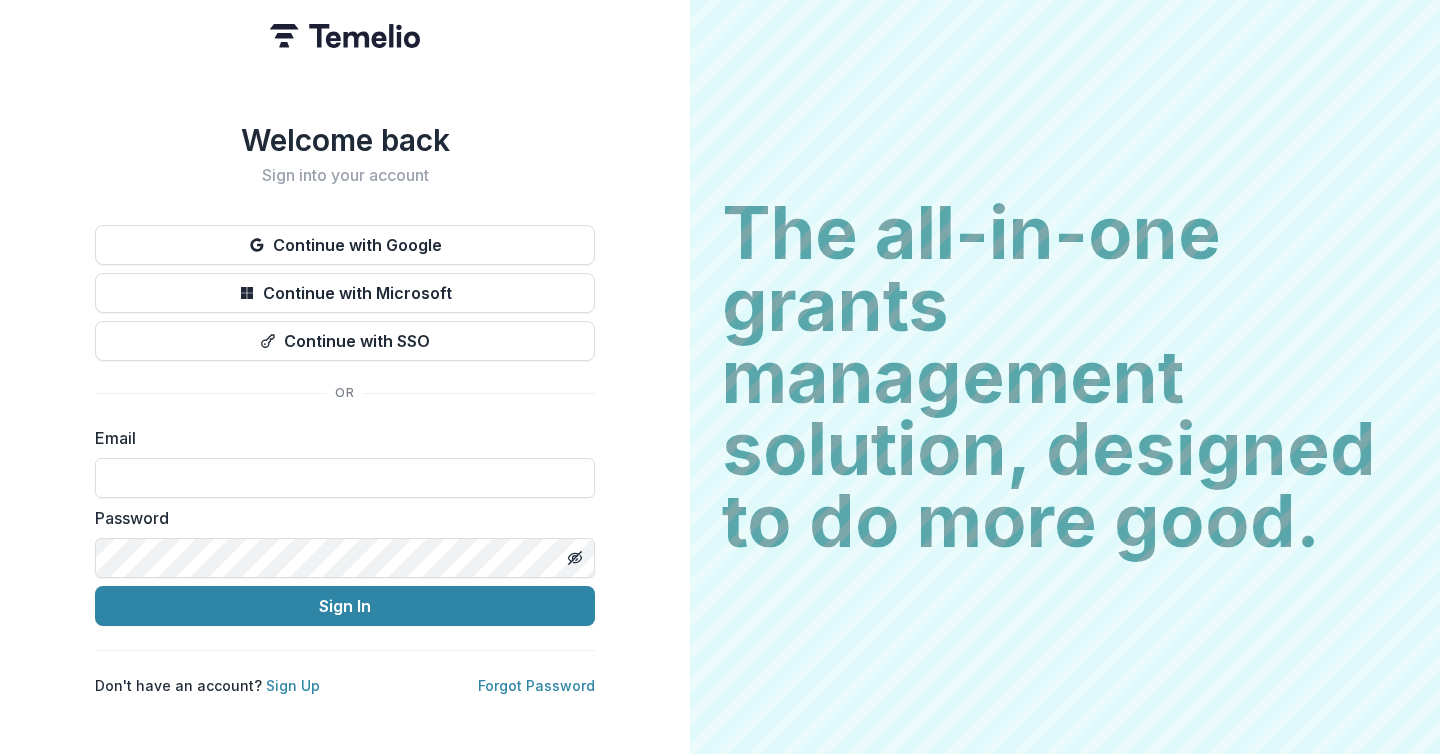 scroll, scrollTop: 0, scrollLeft: 0, axis: both 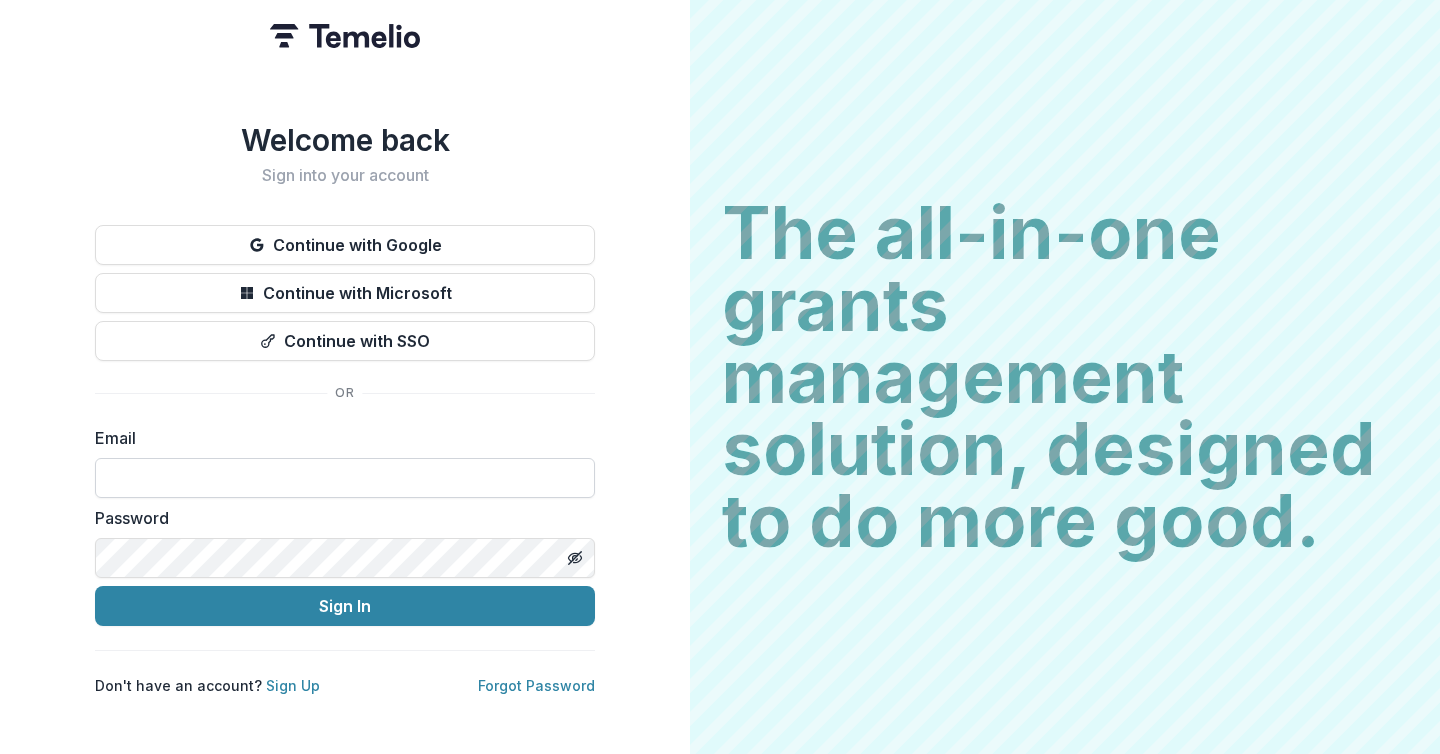 click at bounding box center [345, 478] 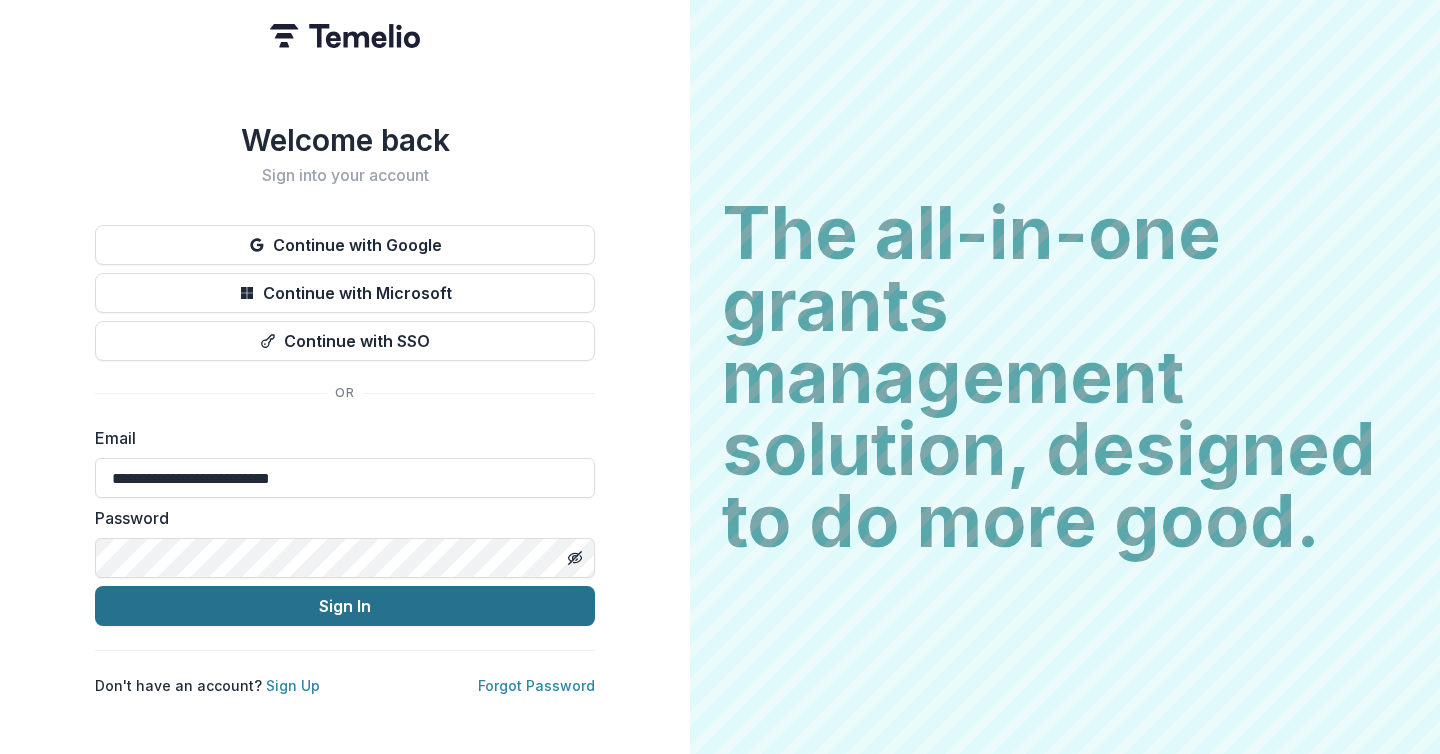 click on "Sign In" at bounding box center [345, 606] 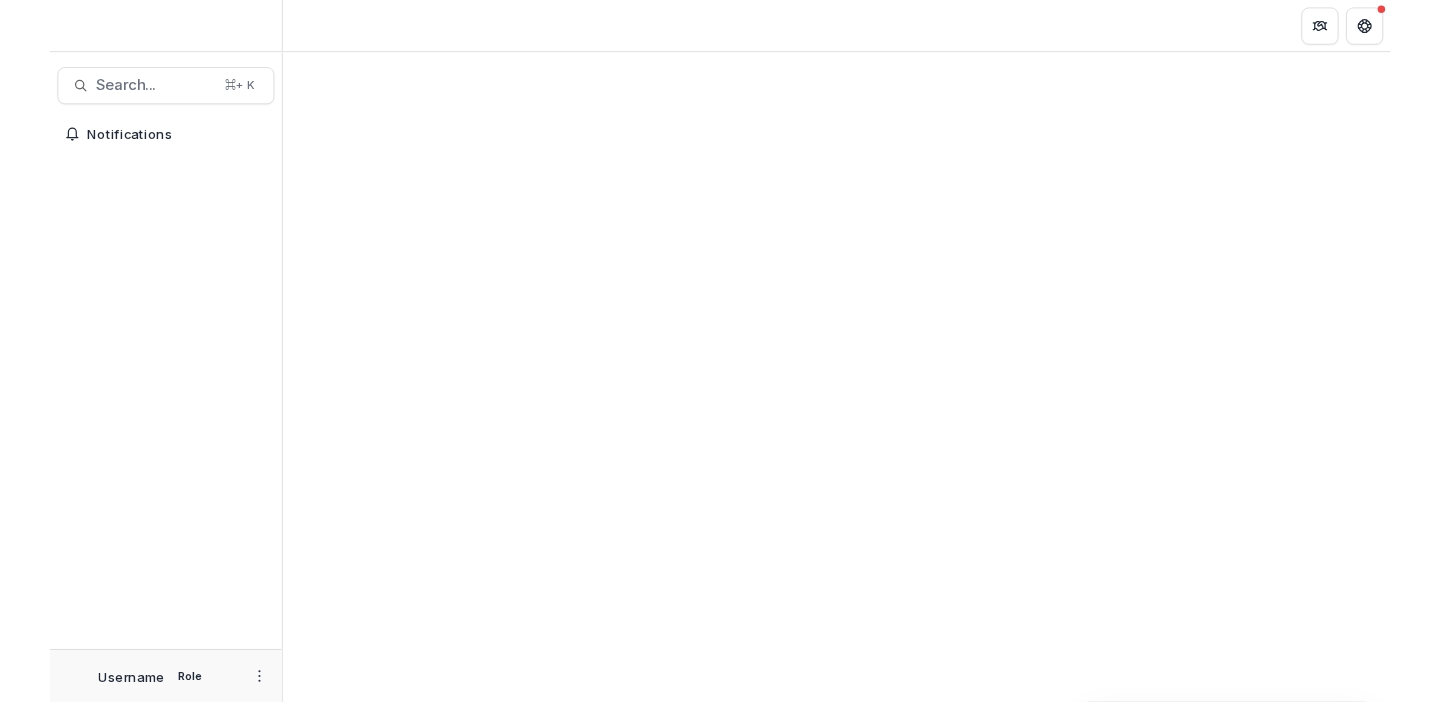 scroll, scrollTop: 0, scrollLeft: 0, axis: both 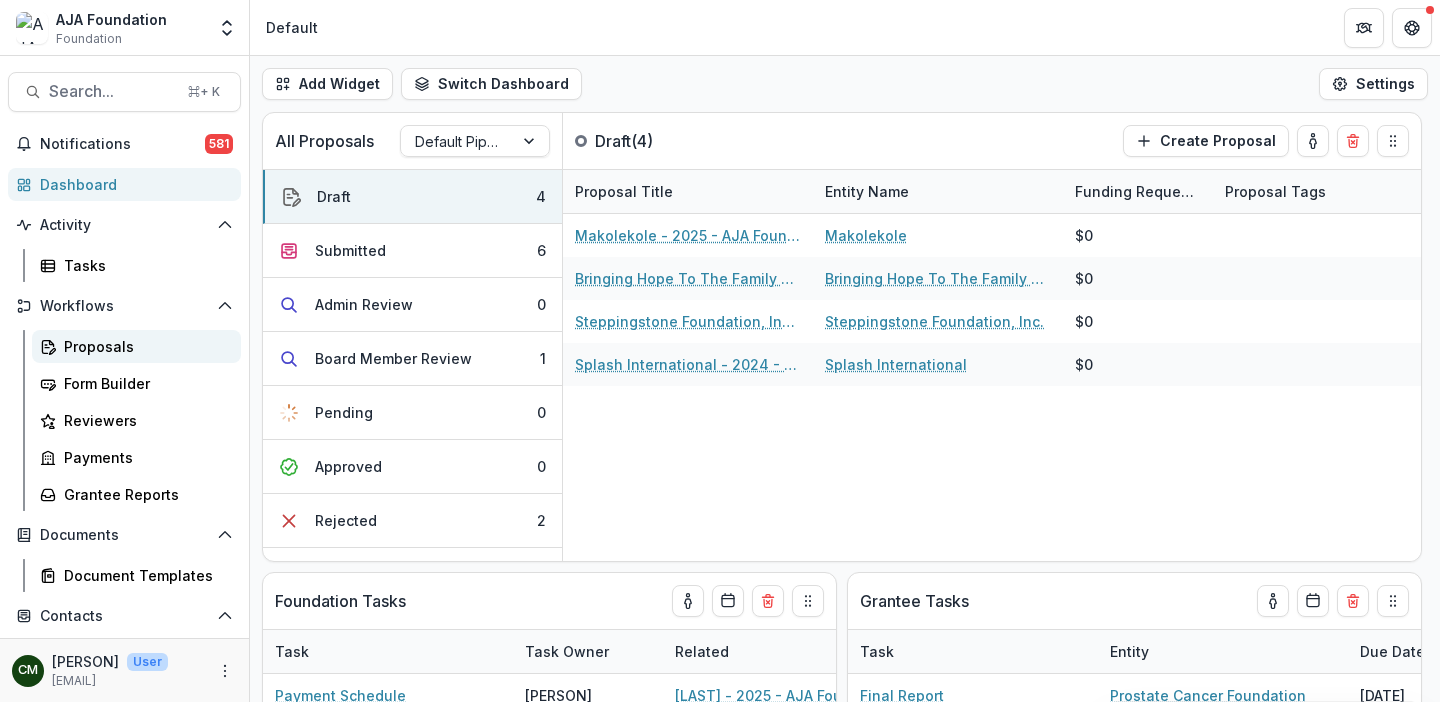 click on "Proposals" at bounding box center [144, 346] 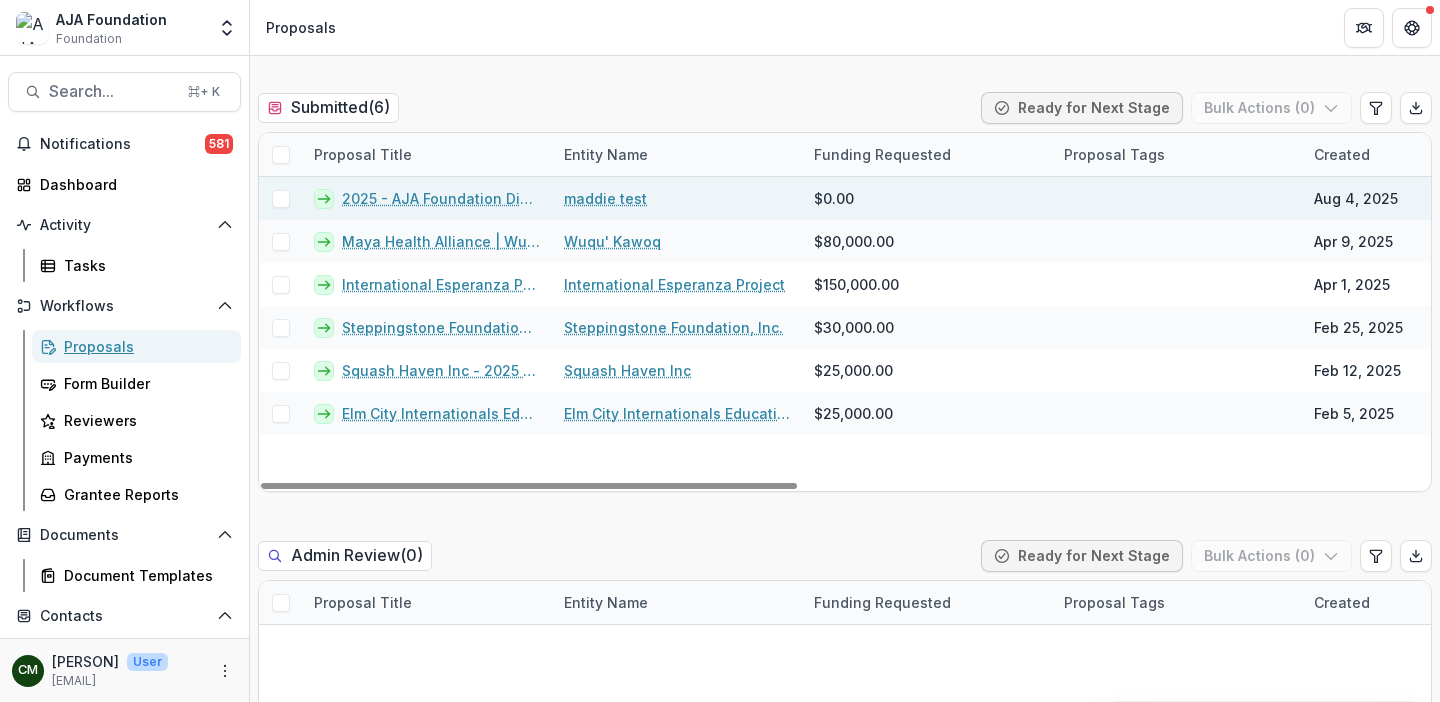 scroll, scrollTop: 621, scrollLeft: 0, axis: vertical 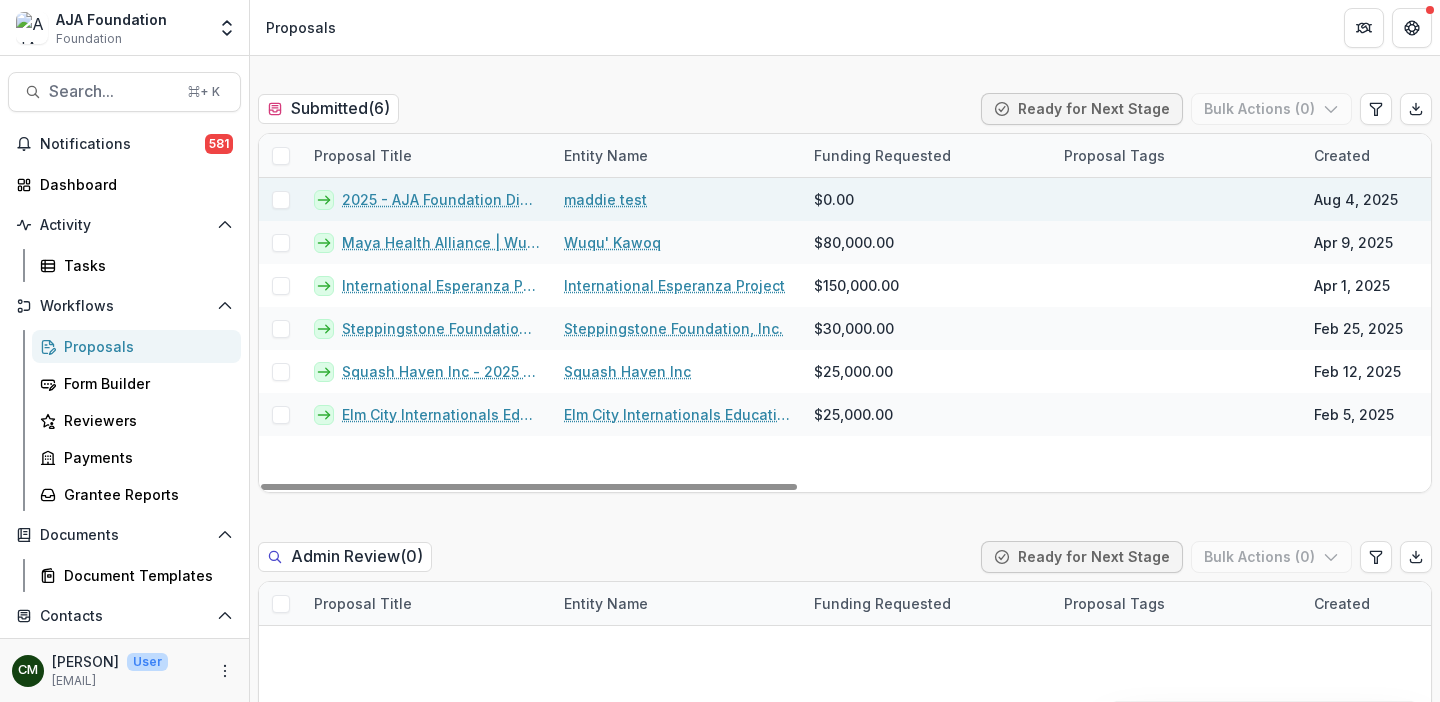 click on "2025 - AJA Foundation Discretionary Payment Form" at bounding box center [441, 199] 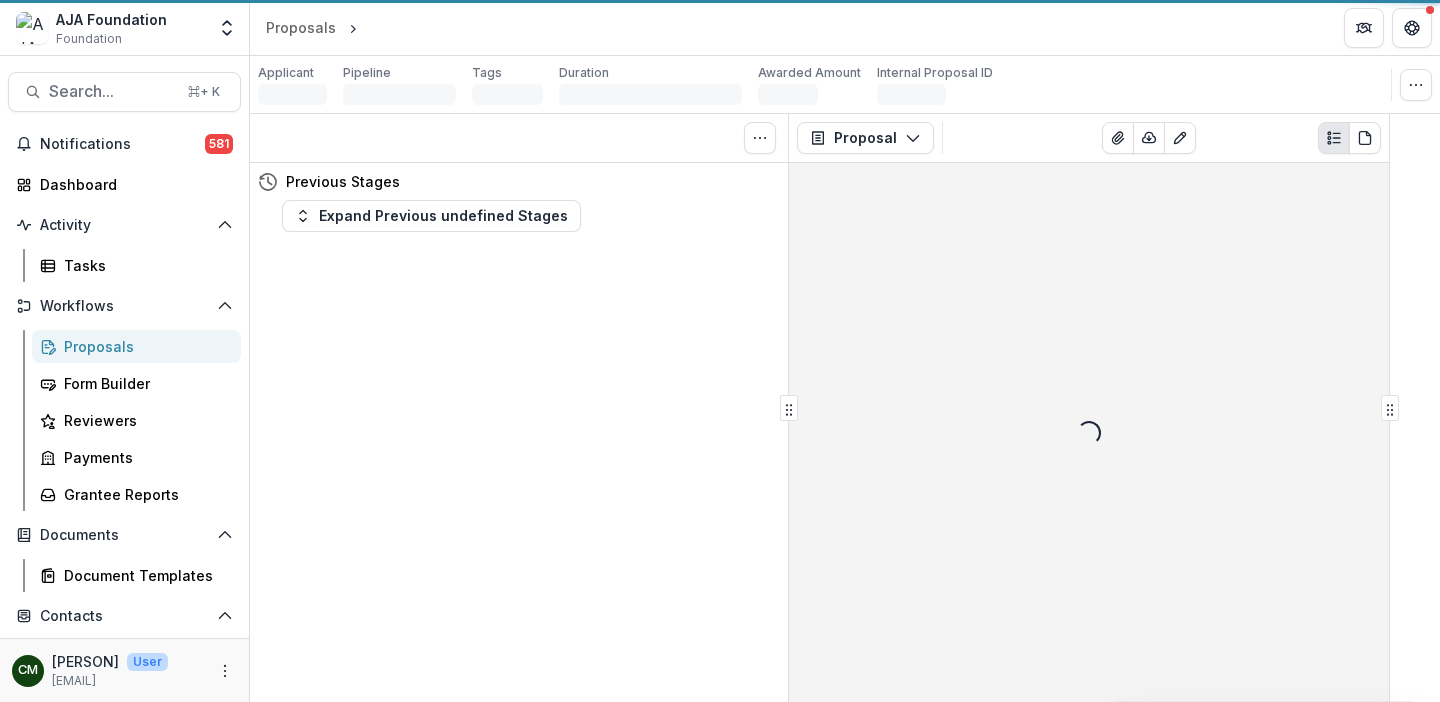 scroll, scrollTop: 0, scrollLeft: 0, axis: both 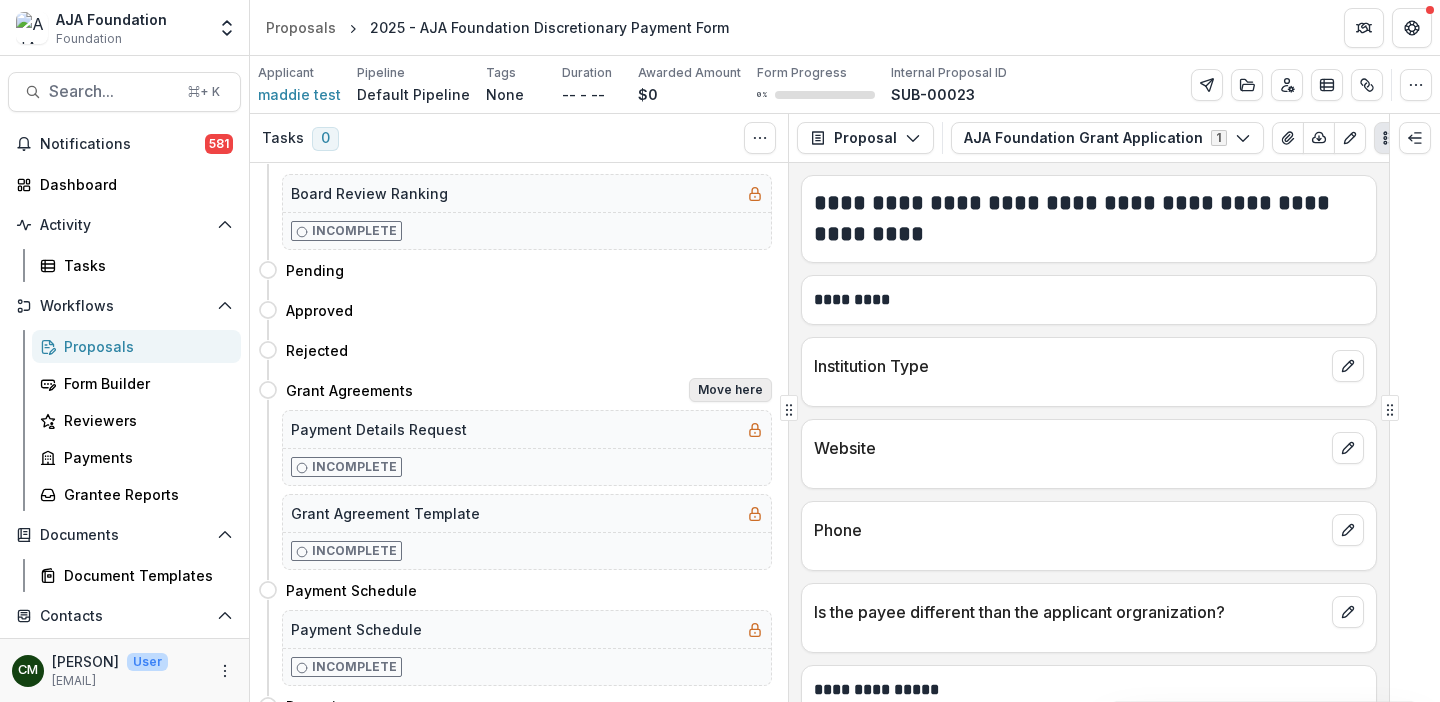 click on "Move here" at bounding box center [730, 390] 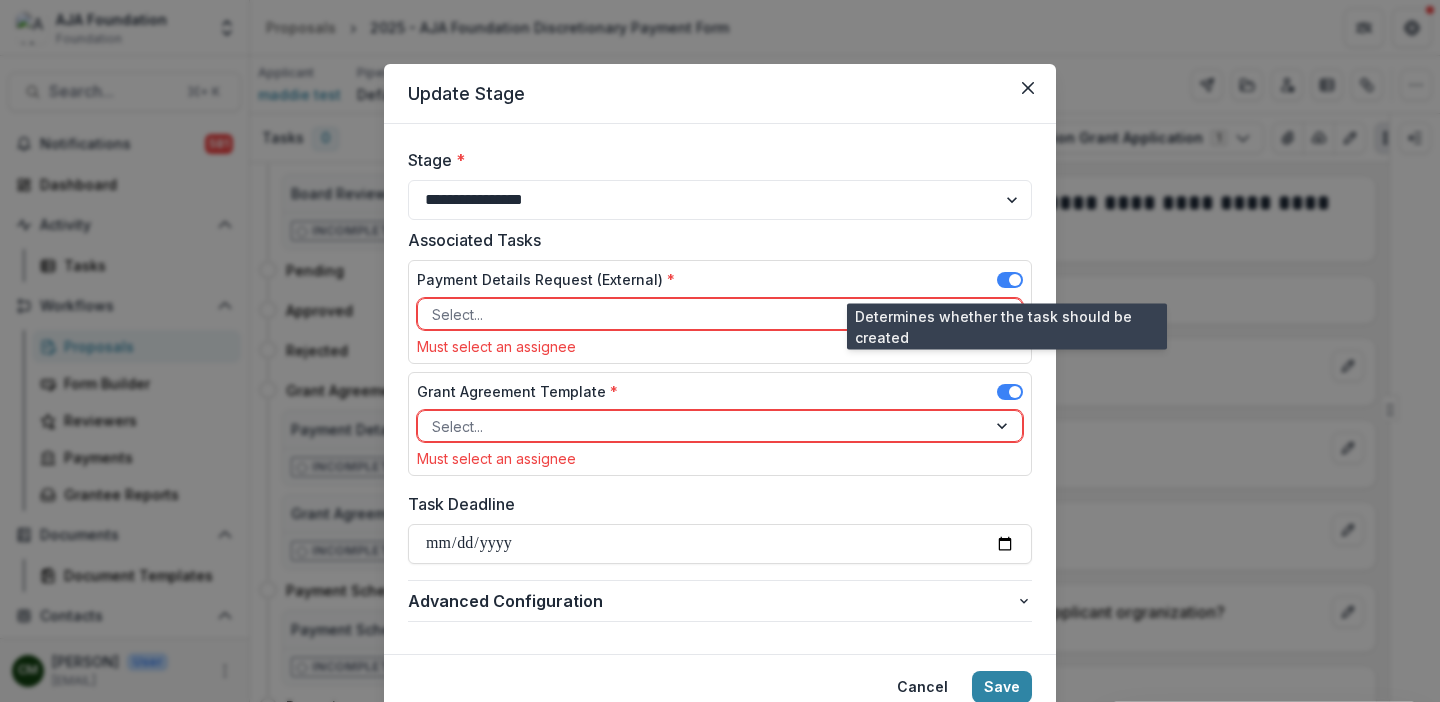 click at bounding box center (1015, 280) 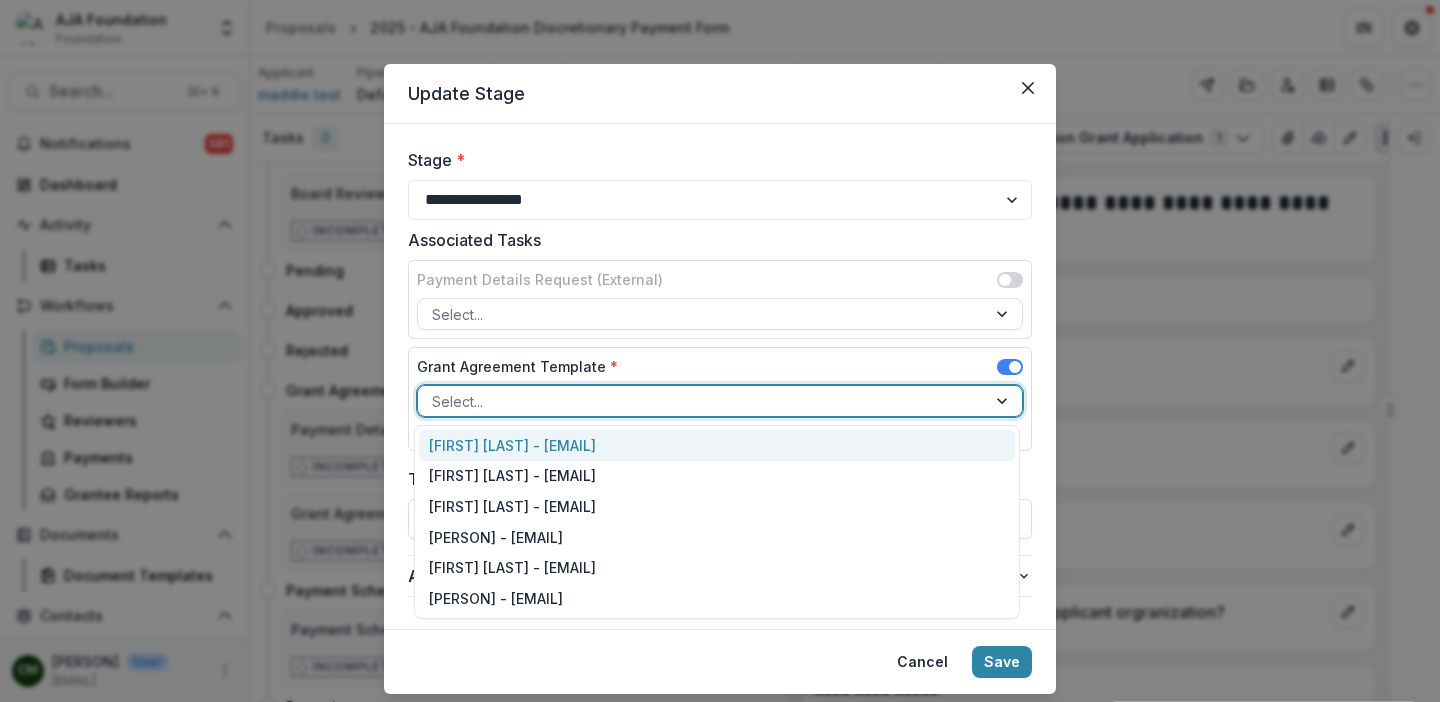 click at bounding box center [1004, 401] 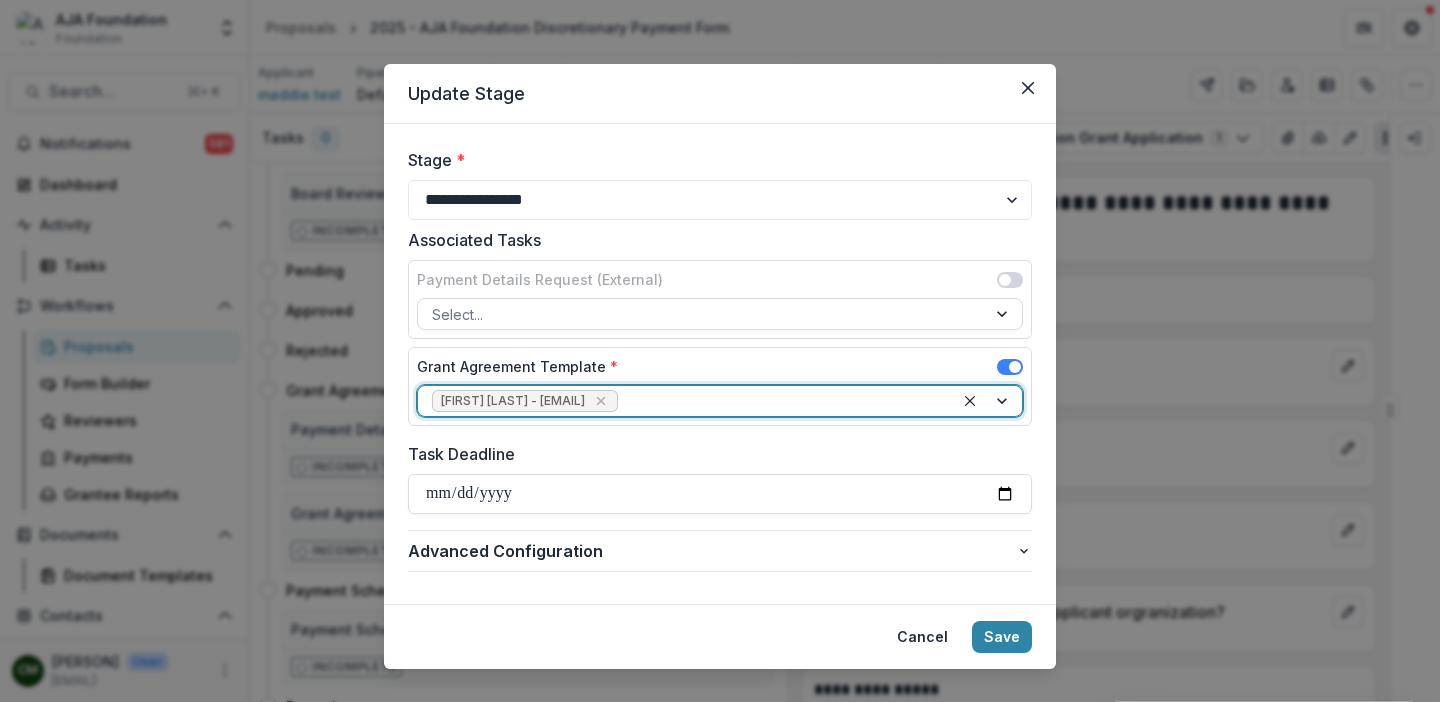 scroll, scrollTop: 31, scrollLeft: 0, axis: vertical 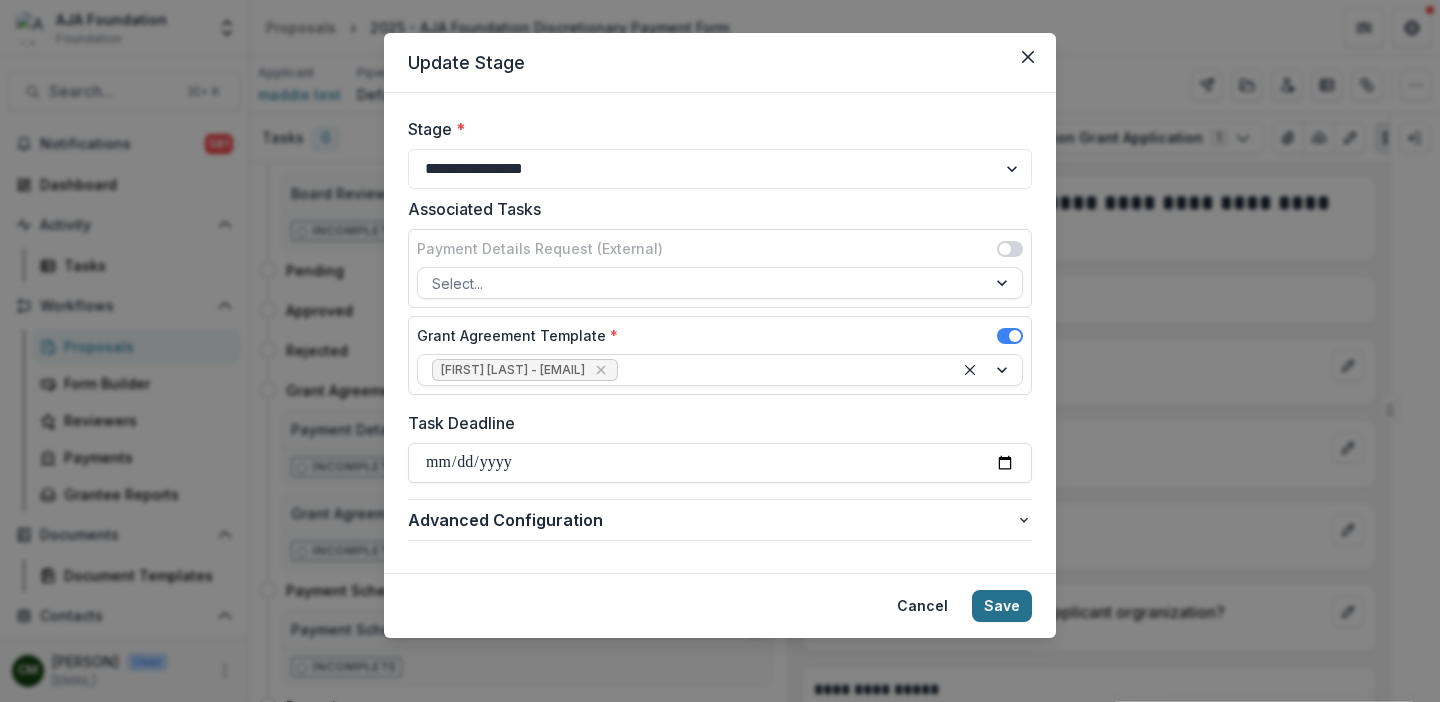 click on "Save" at bounding box center (1002, 606) 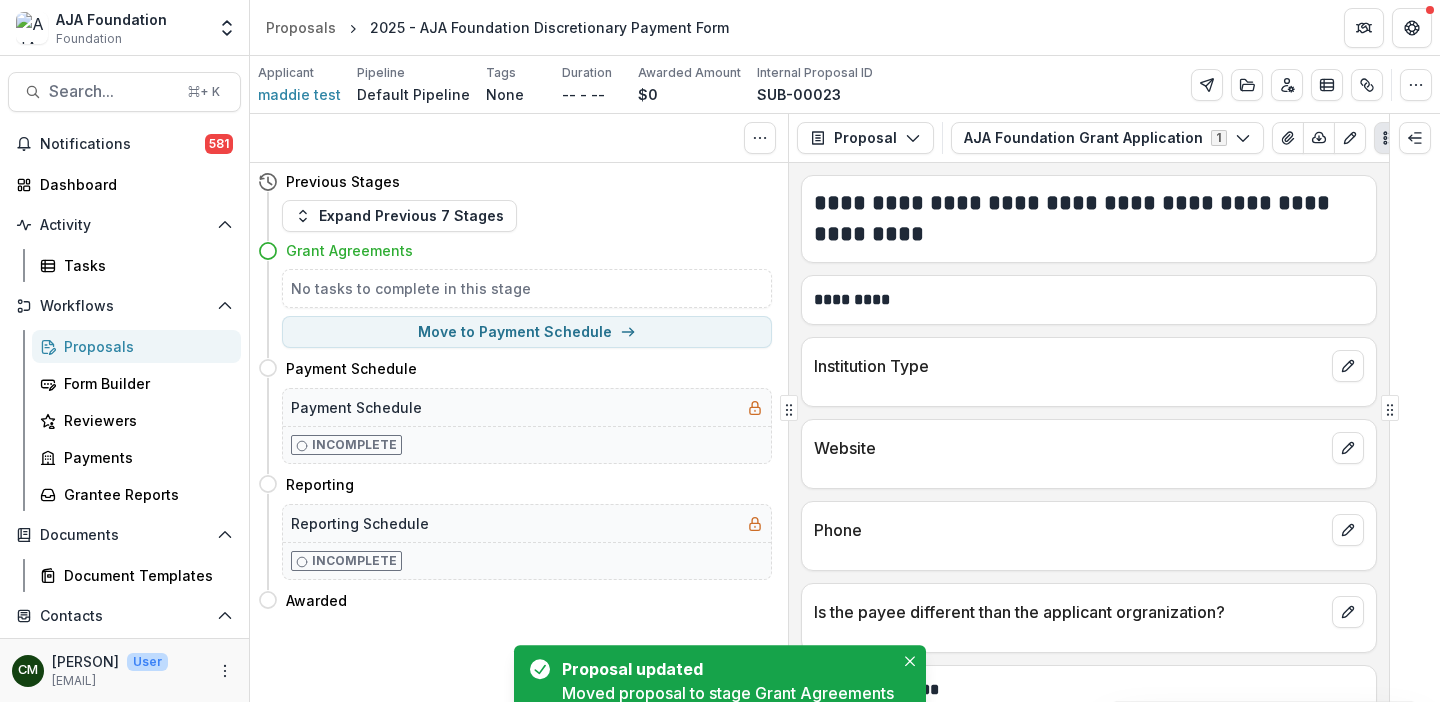 scroll, scrollTop: 0, scrollLeft: 0, axis: both 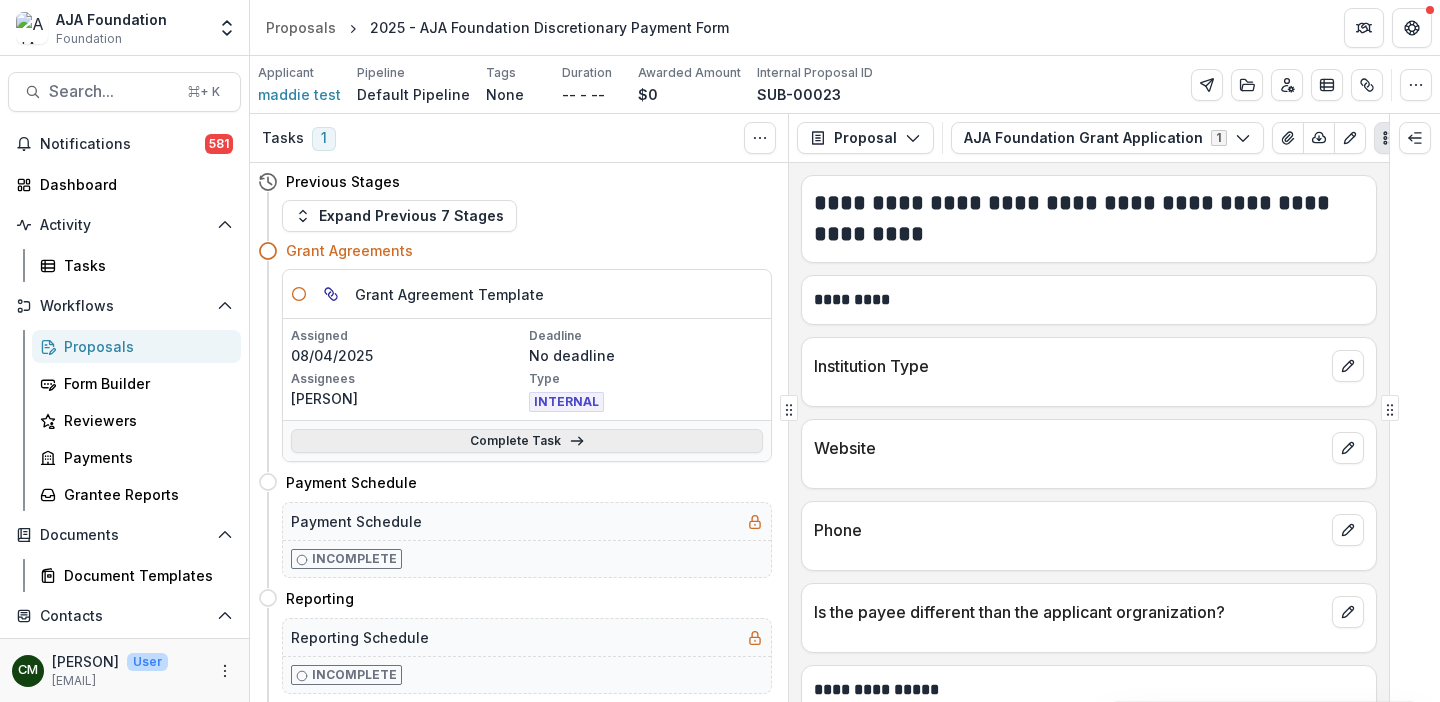 click on "Complete Task" at bounding box center (527, 441) 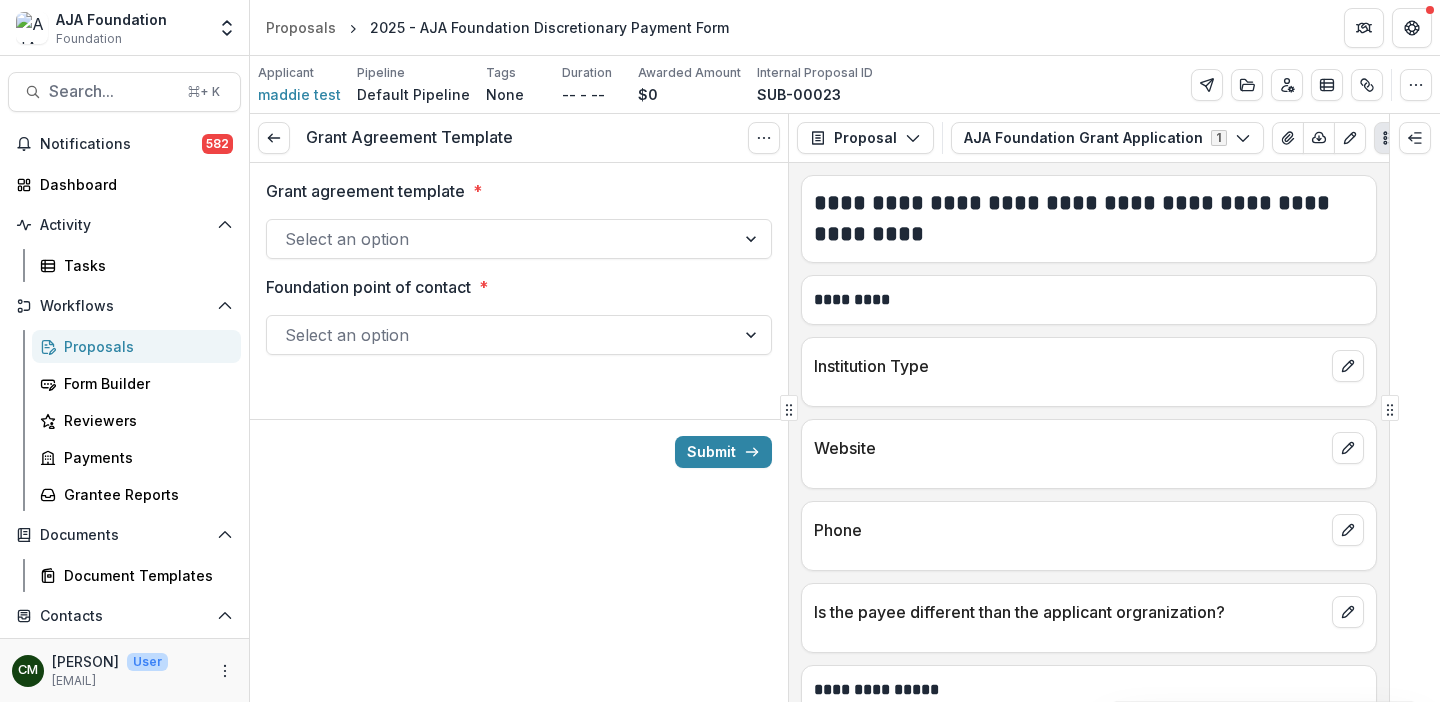 click on "Select an option" at bounding box center (501, 239) 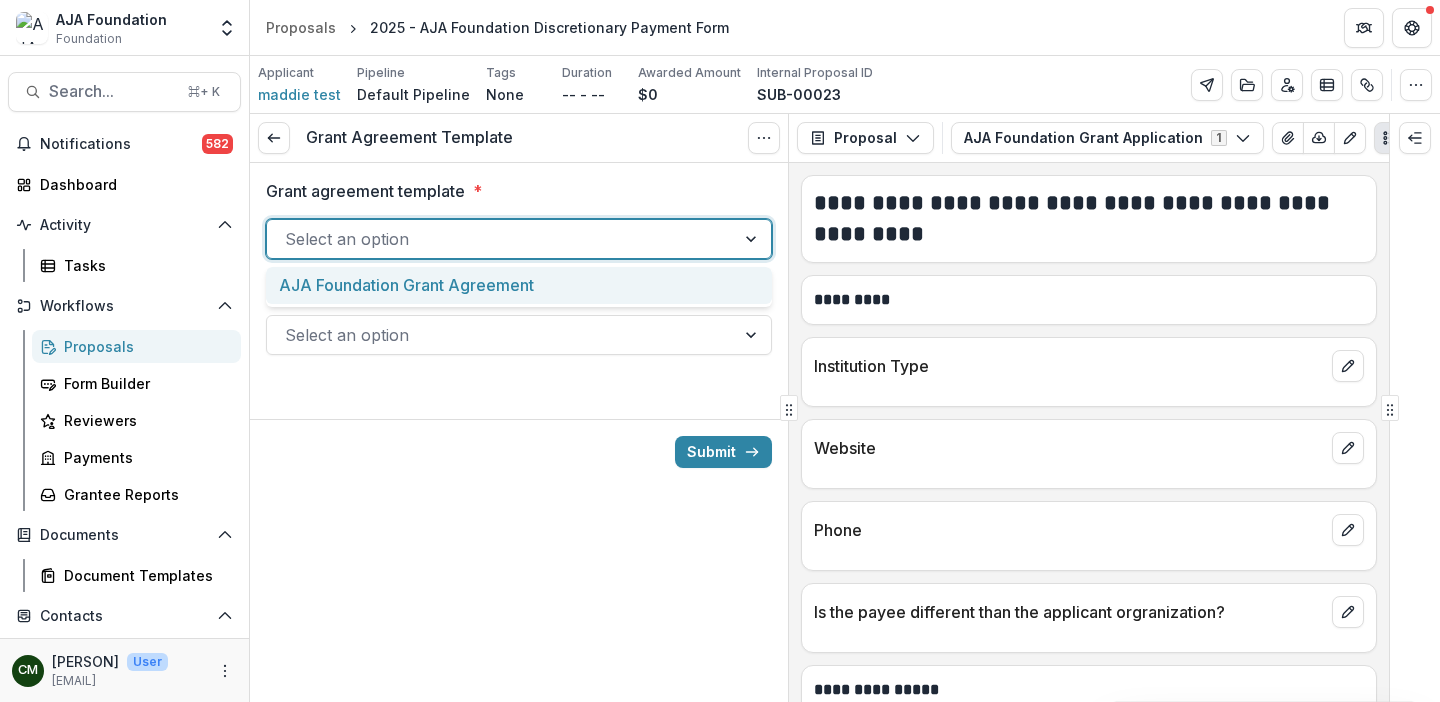 click on "AJA Foundation Grant Agreement" at bounding box center (519, 285) 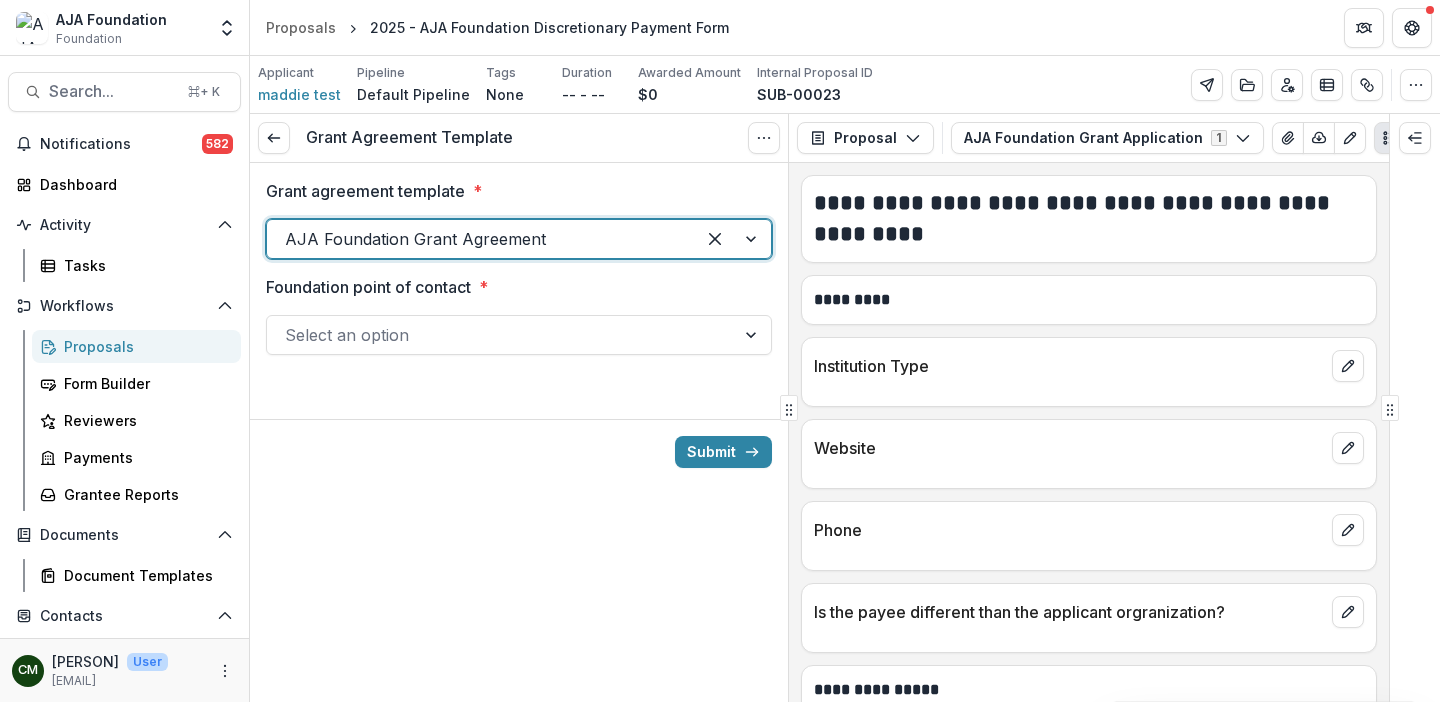 click at bounding box center (501, 335) 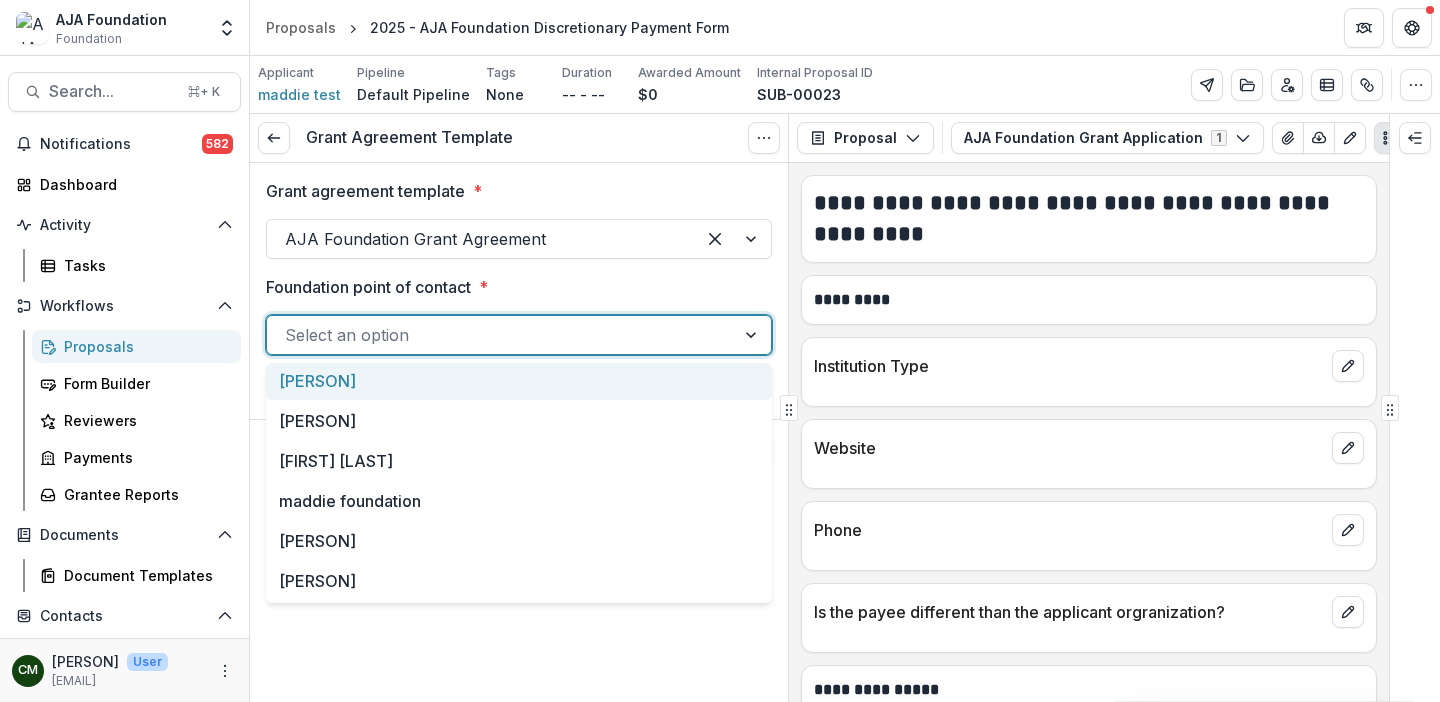 click on "[PERSON]" at bounding box center (519, 381) 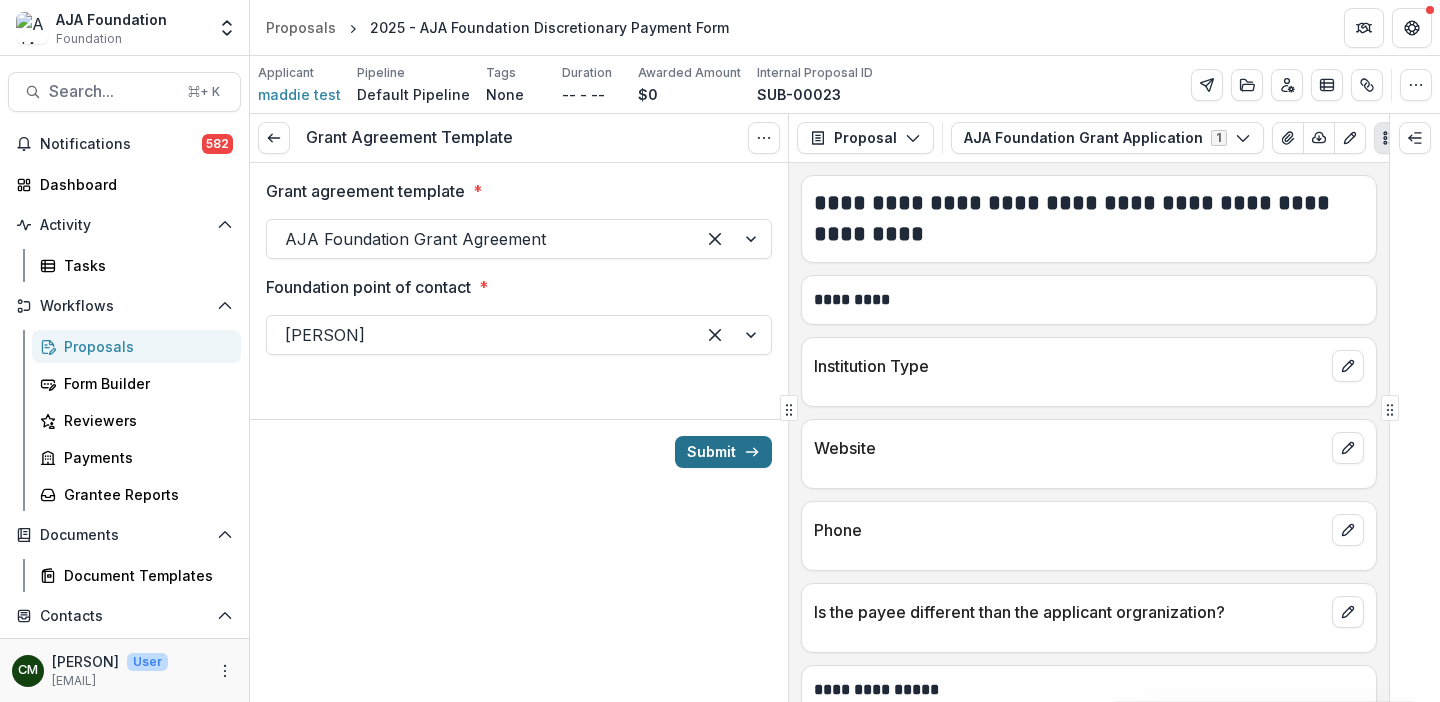 click on "Submit" at bounding box center (723, 452) 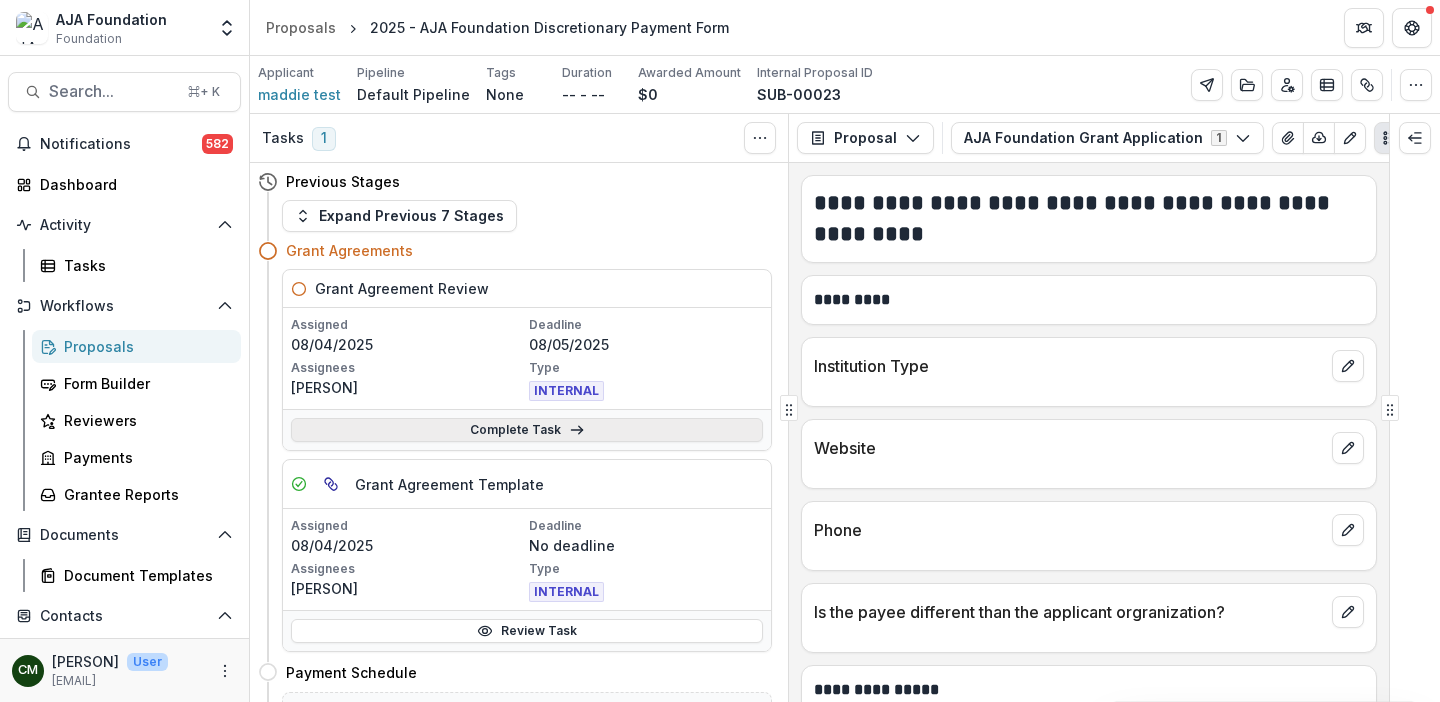 click on "Complete Task" at bounding box center (527, 430) 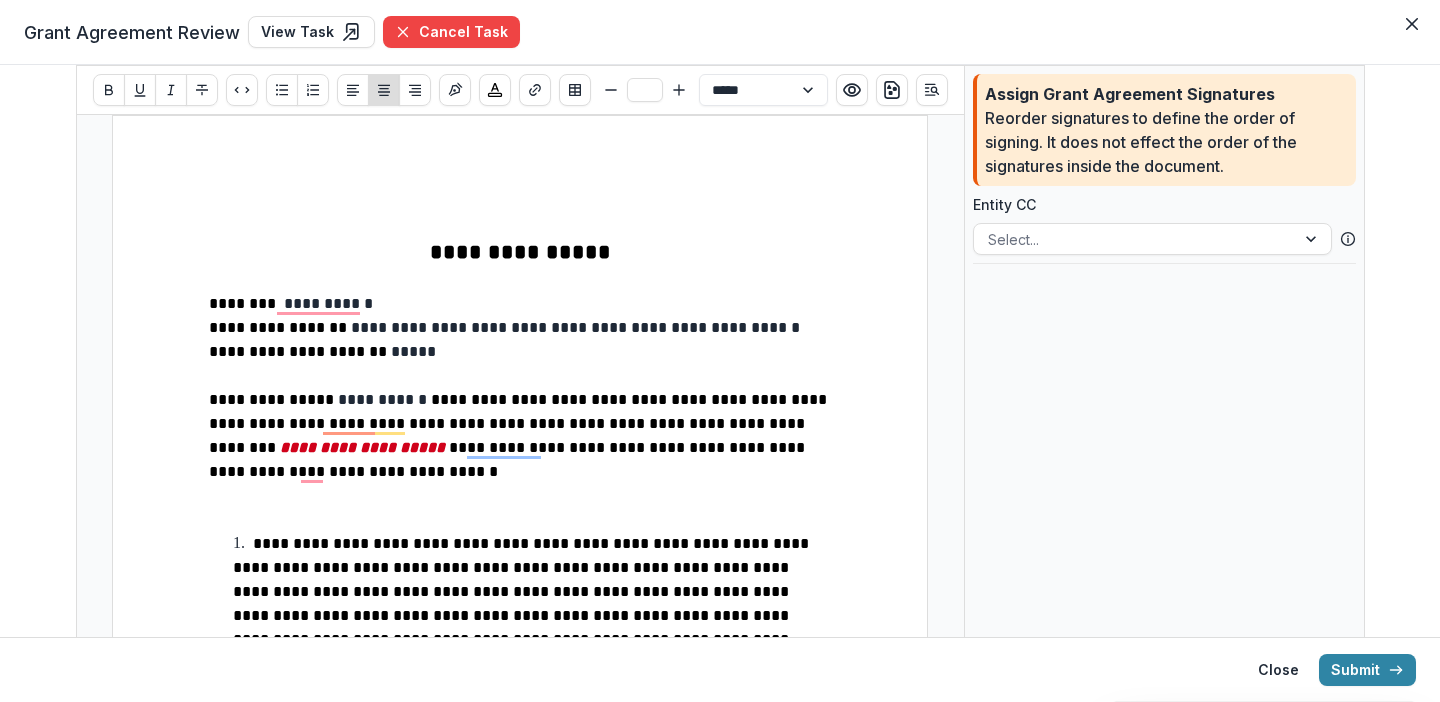 scroll, scrollTop: 6, scrollLeft: 0, axis: vertical 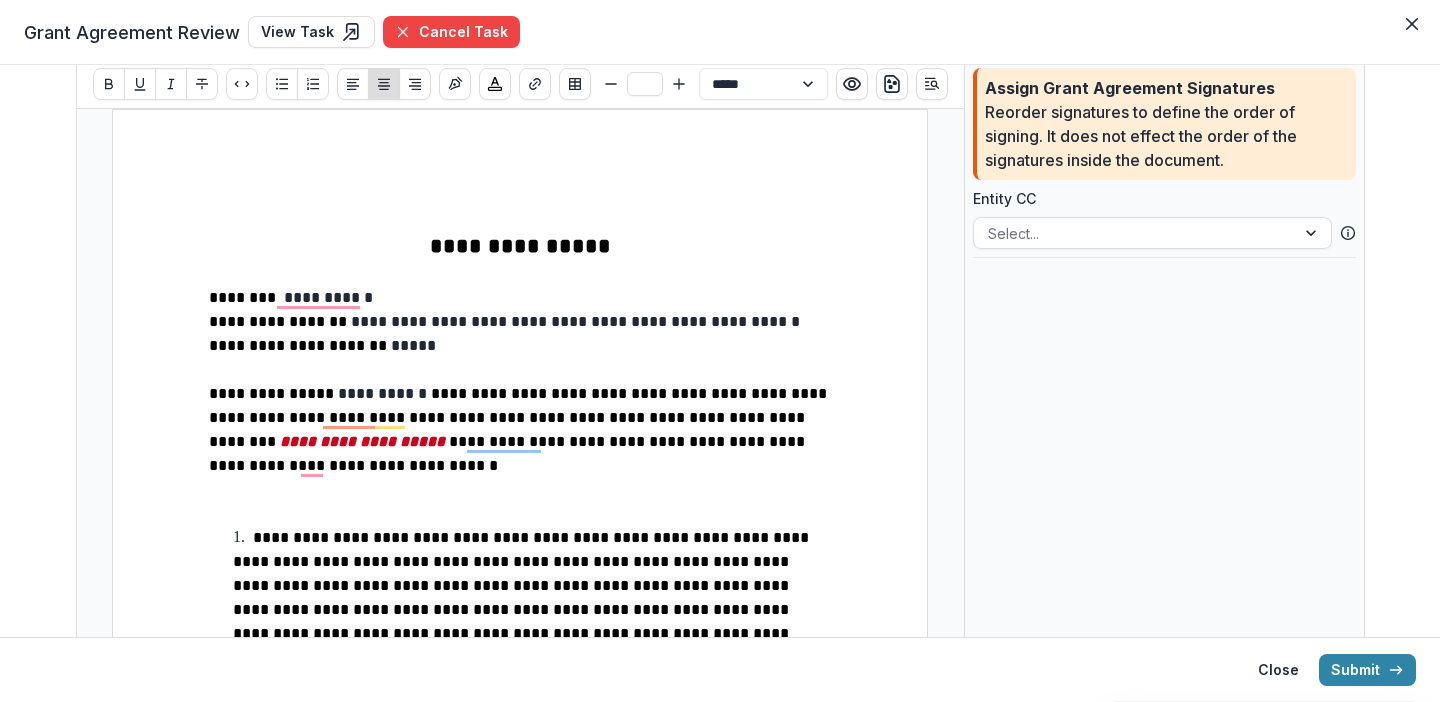 click on "**********" at bounding box center (520, 417) 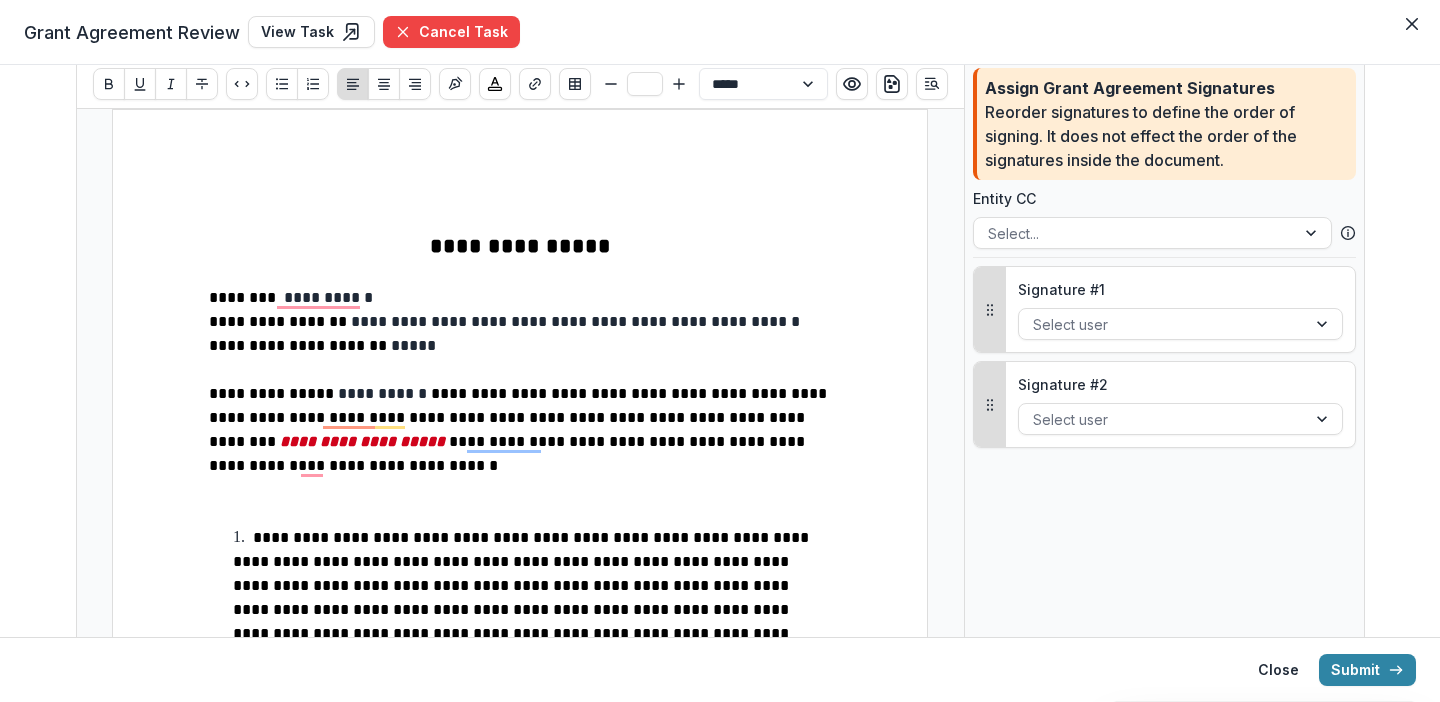 scroll, scrollTop: 6, scrollLeft: 0, axis: vertical 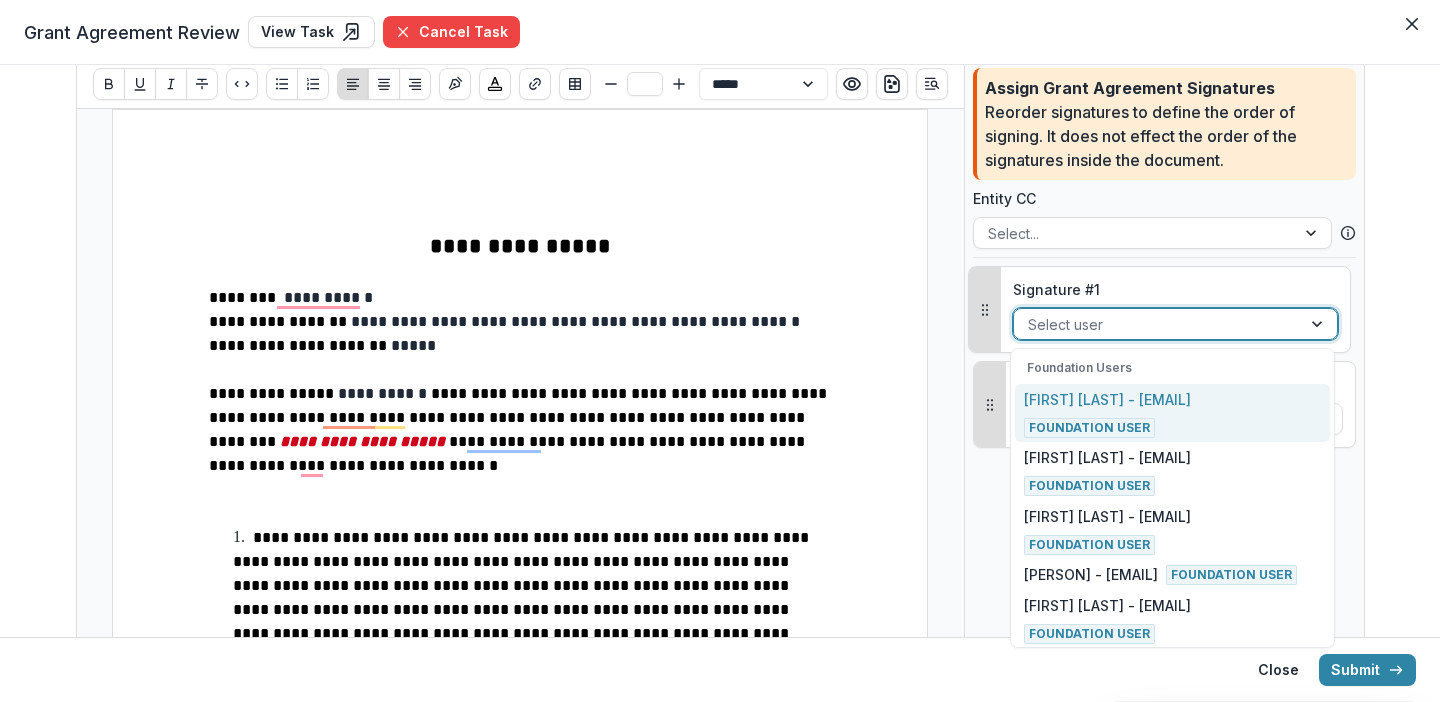 click at bounding box center (1157, 324) 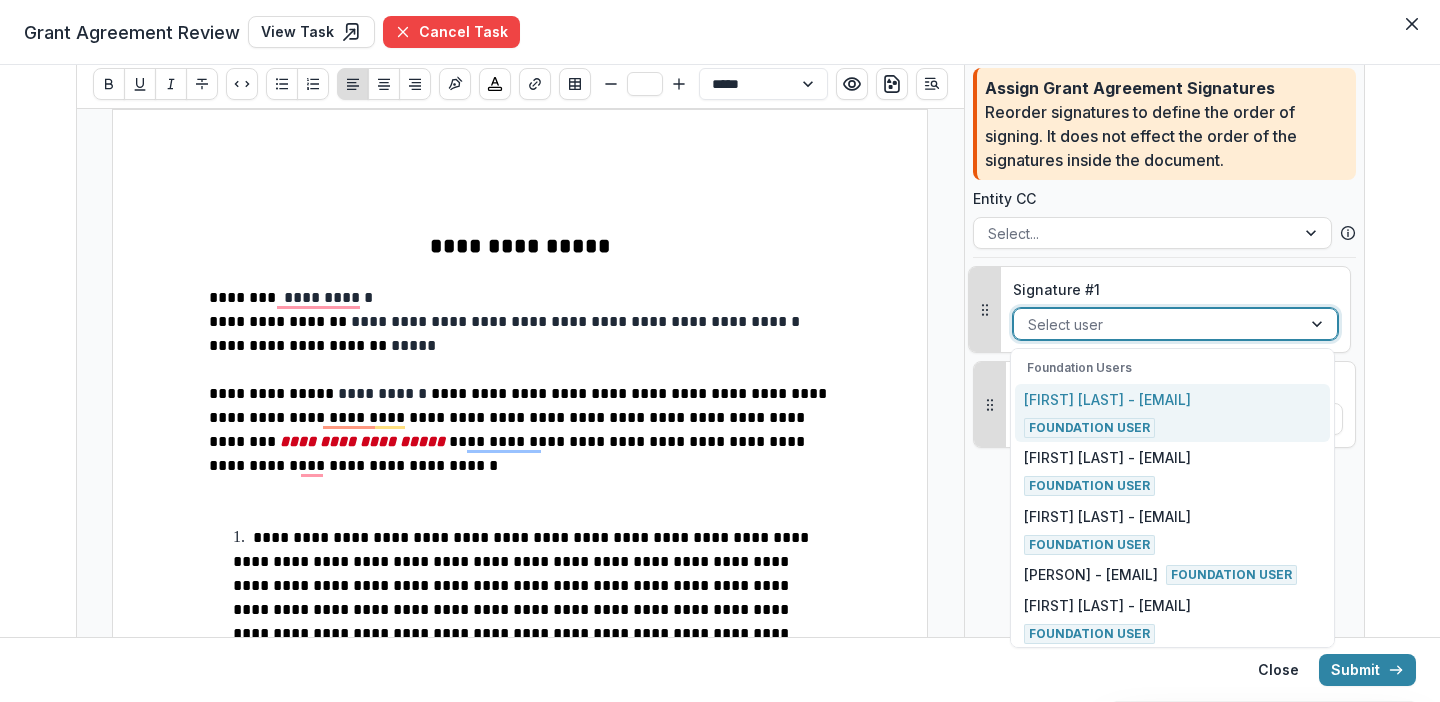 click on "[FIRST] [LAST] - [EMAIL]" at bounding box center [1107, 399] 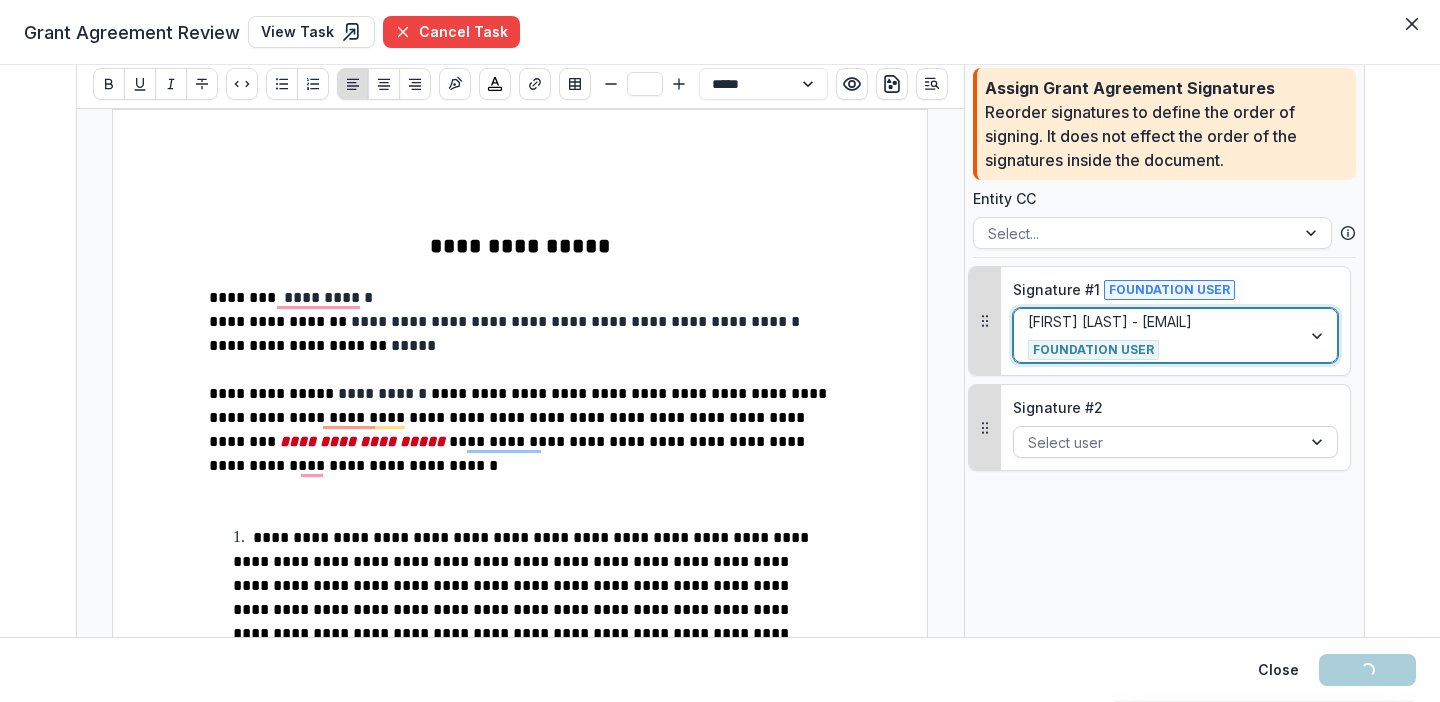 click at bounding box center [1157, 442] 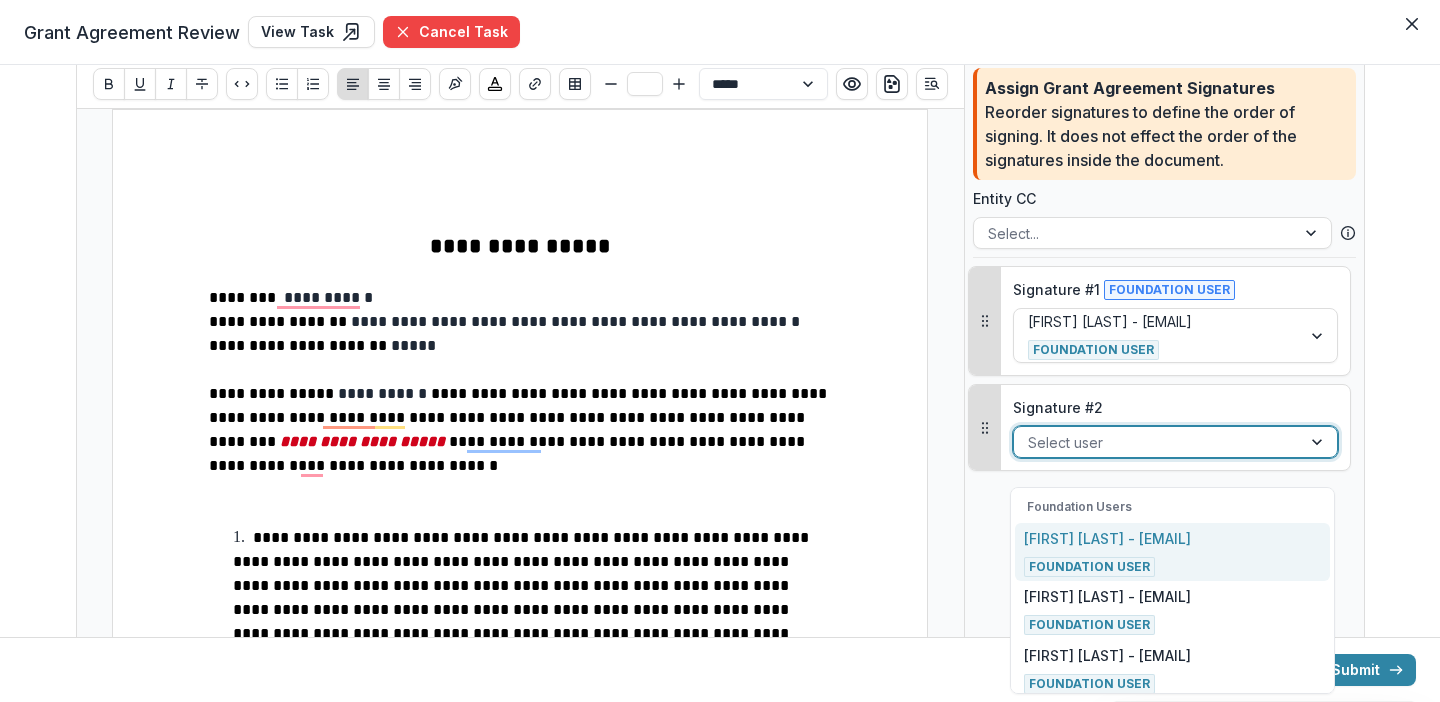 click on "[FIRST] [LAST] - [EMAIL]" at bounding box center (1107, 538) 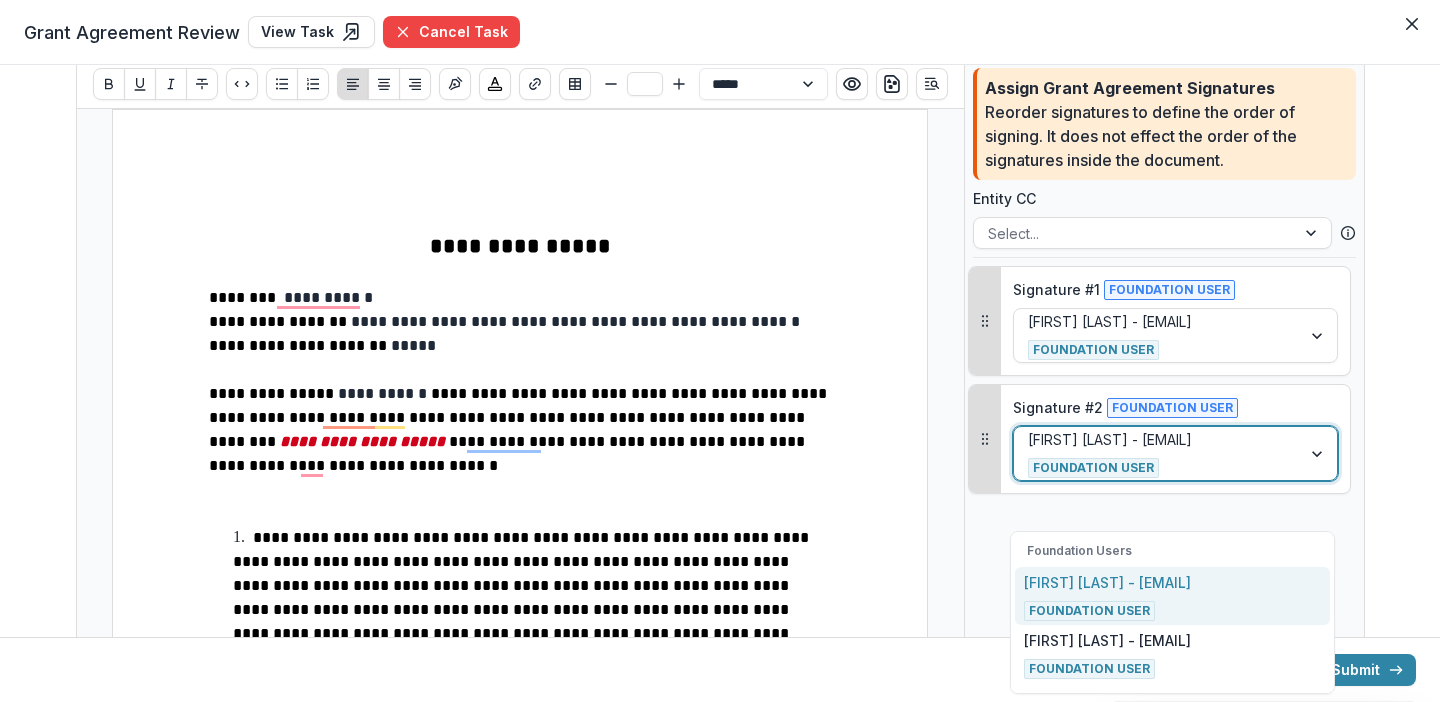 click at bounding box center [1319, 453] 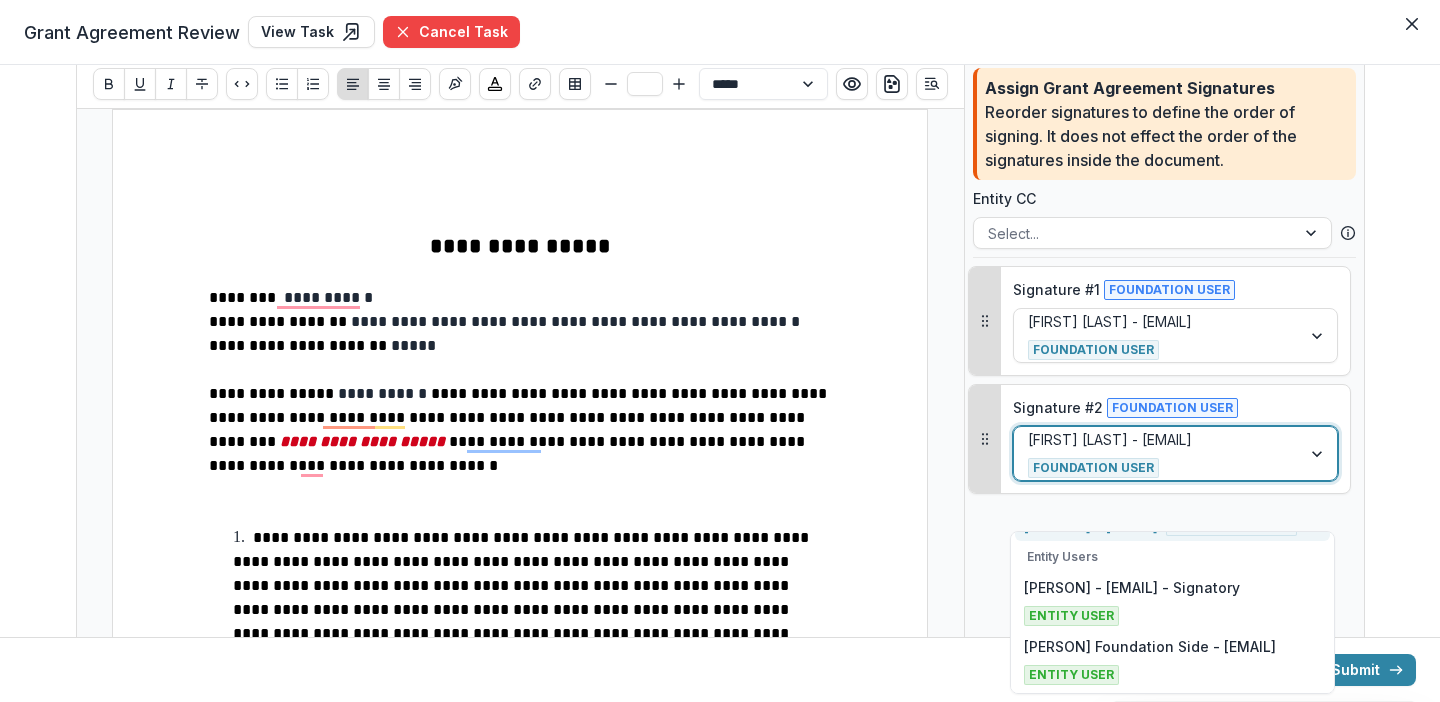 scroll, scrollTop: 503, scrollLeft: 0, axis: vertical 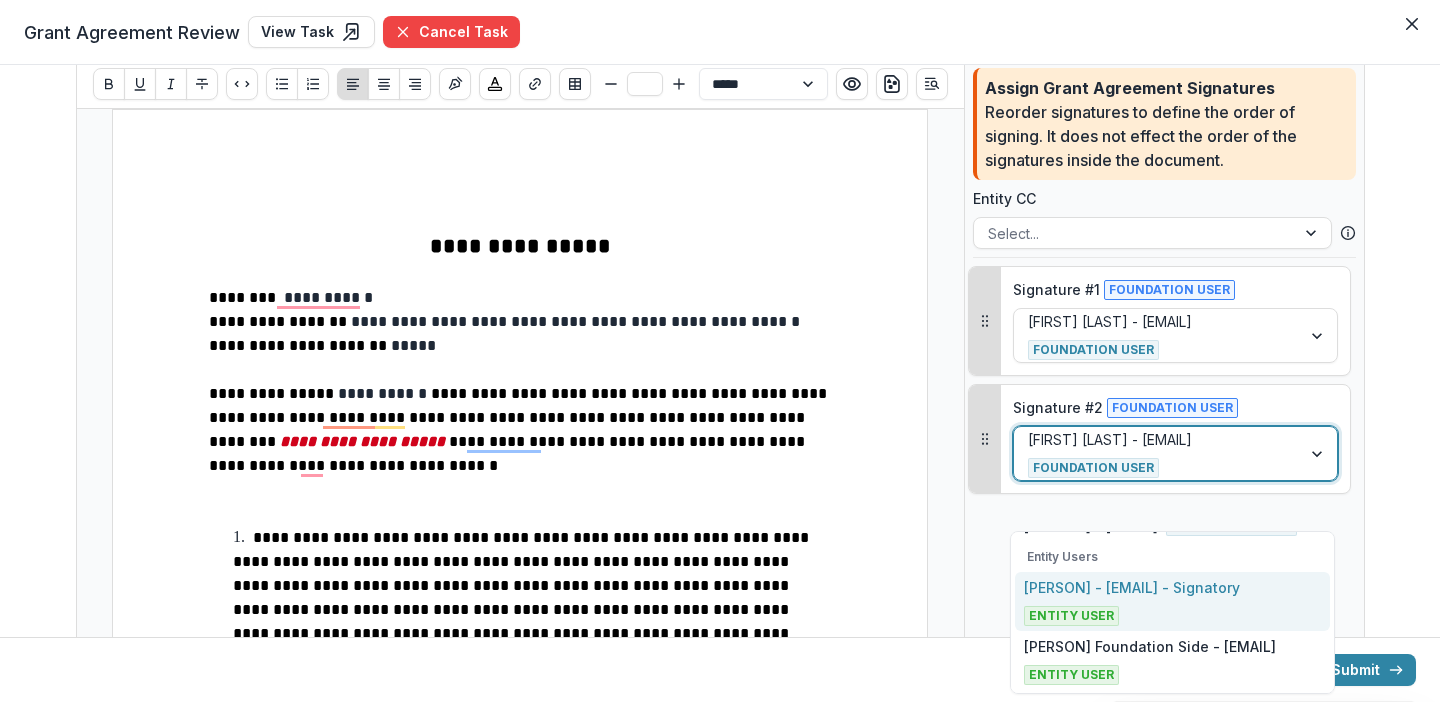 click on "[PERSON] - [EMAIL] - Signatory" at bounding box center (1132, 587) 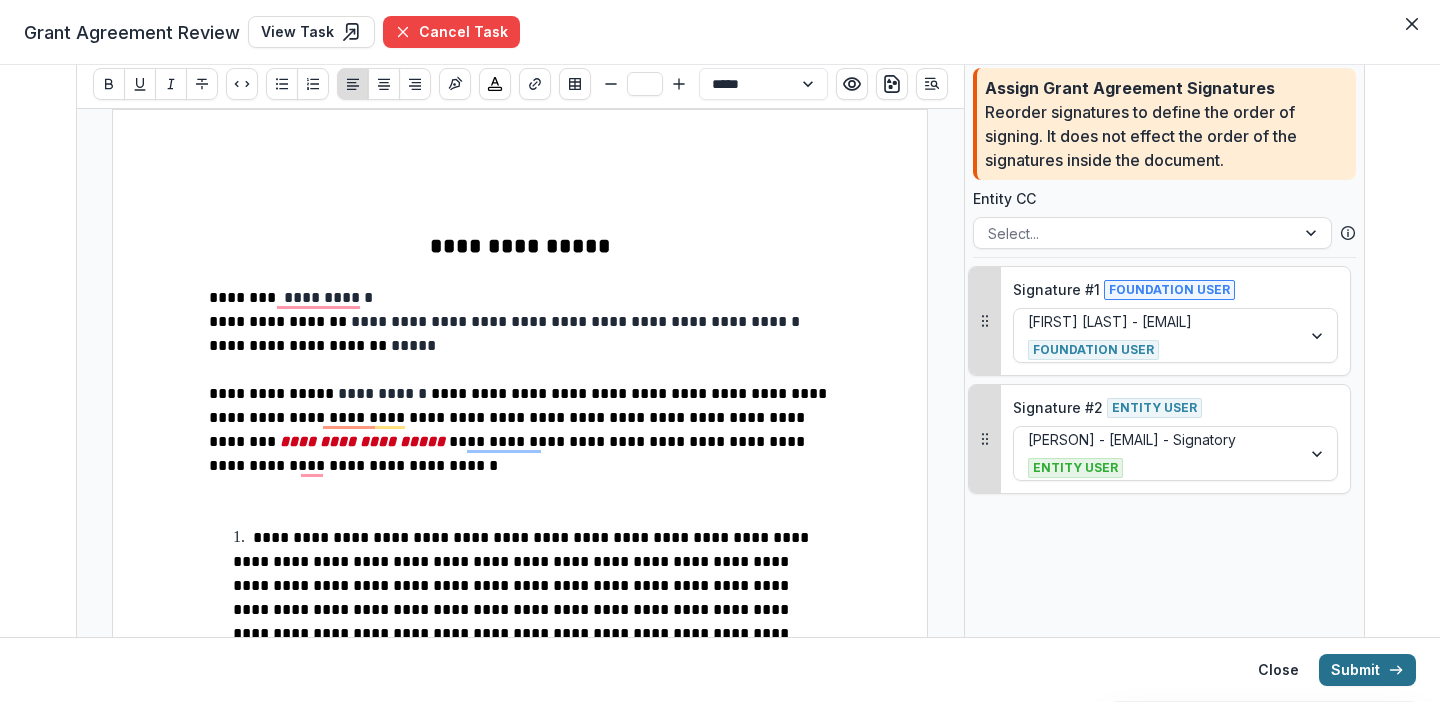 click on "Submit" at bounding box center [1367, 670] 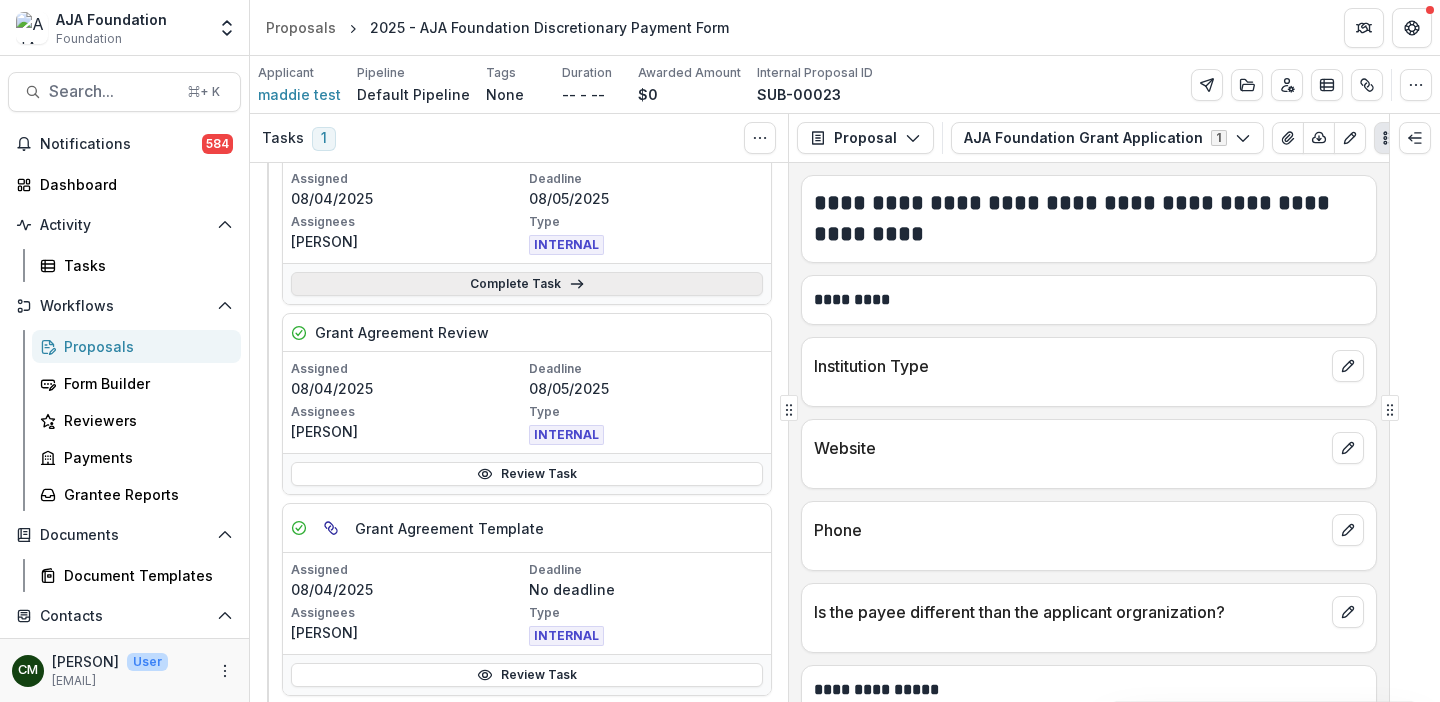 scroll, scrollTop: 0, scrollLeft: 0, axis: both 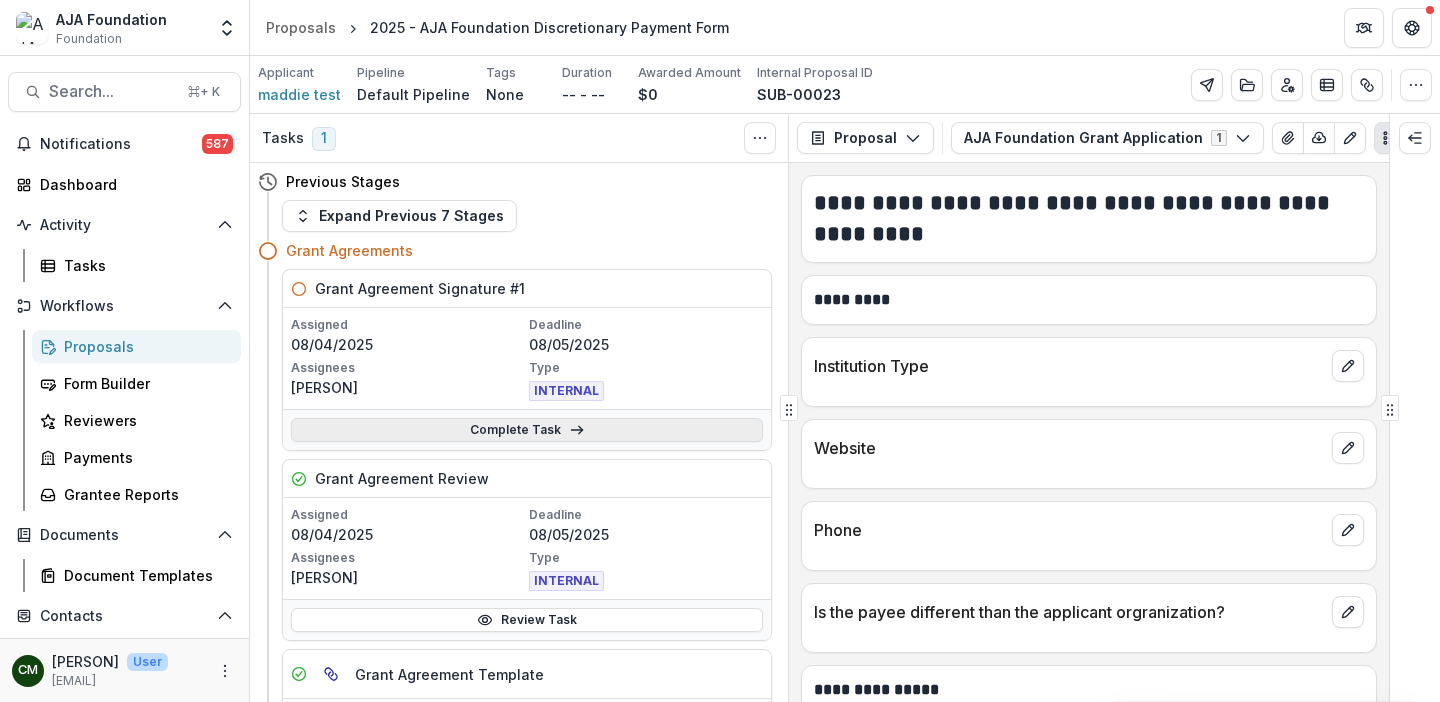 click on "Complete Task" at bounding box center [527, 430] 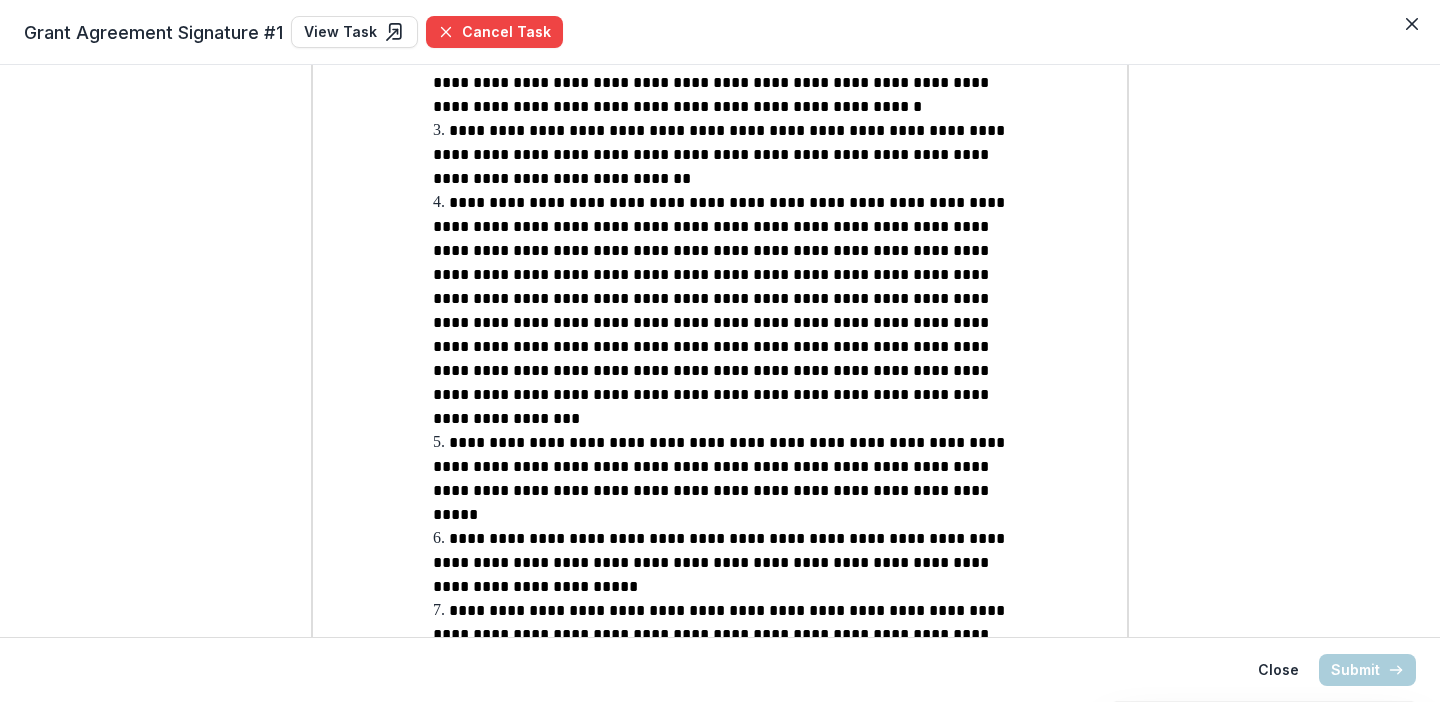 scroll, scrollTop: 1722, scrollLeft: 0, axis: vertical 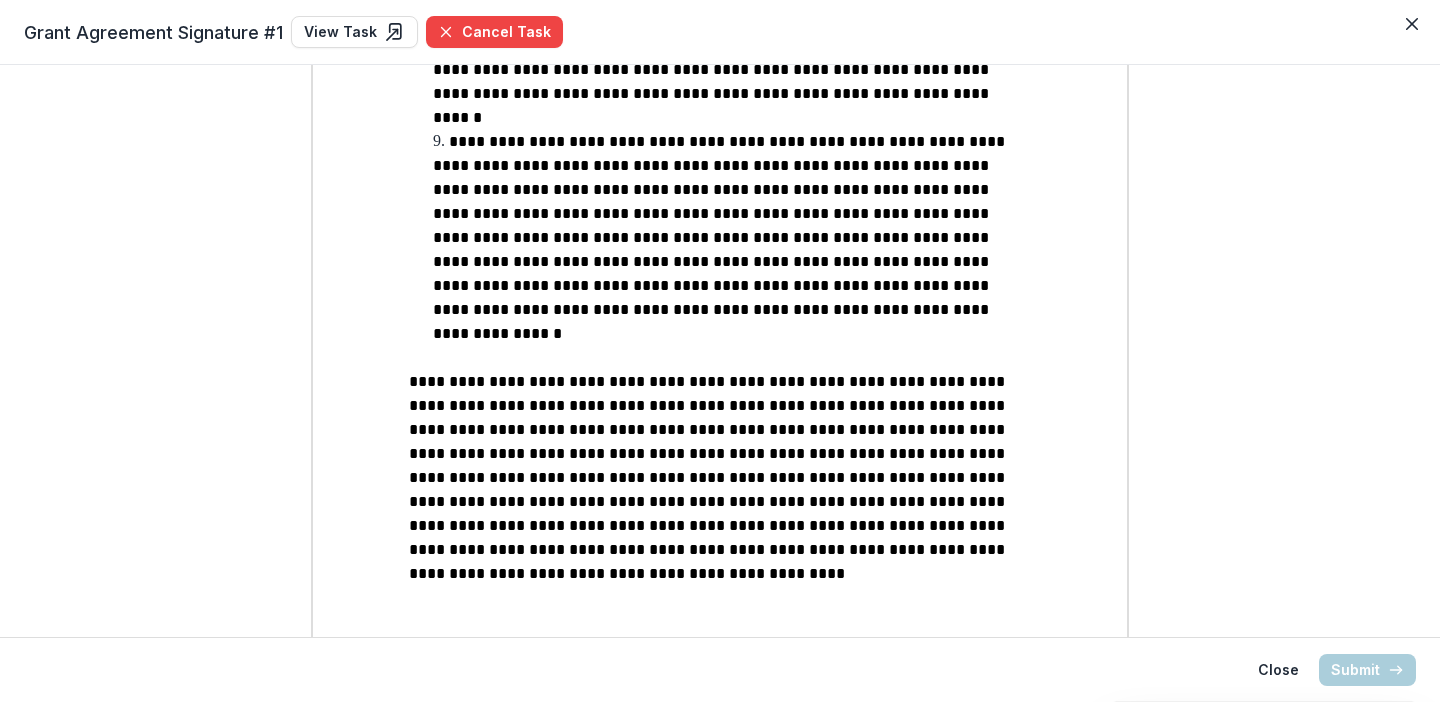 click on "**********" at bounding box center [657, 673] 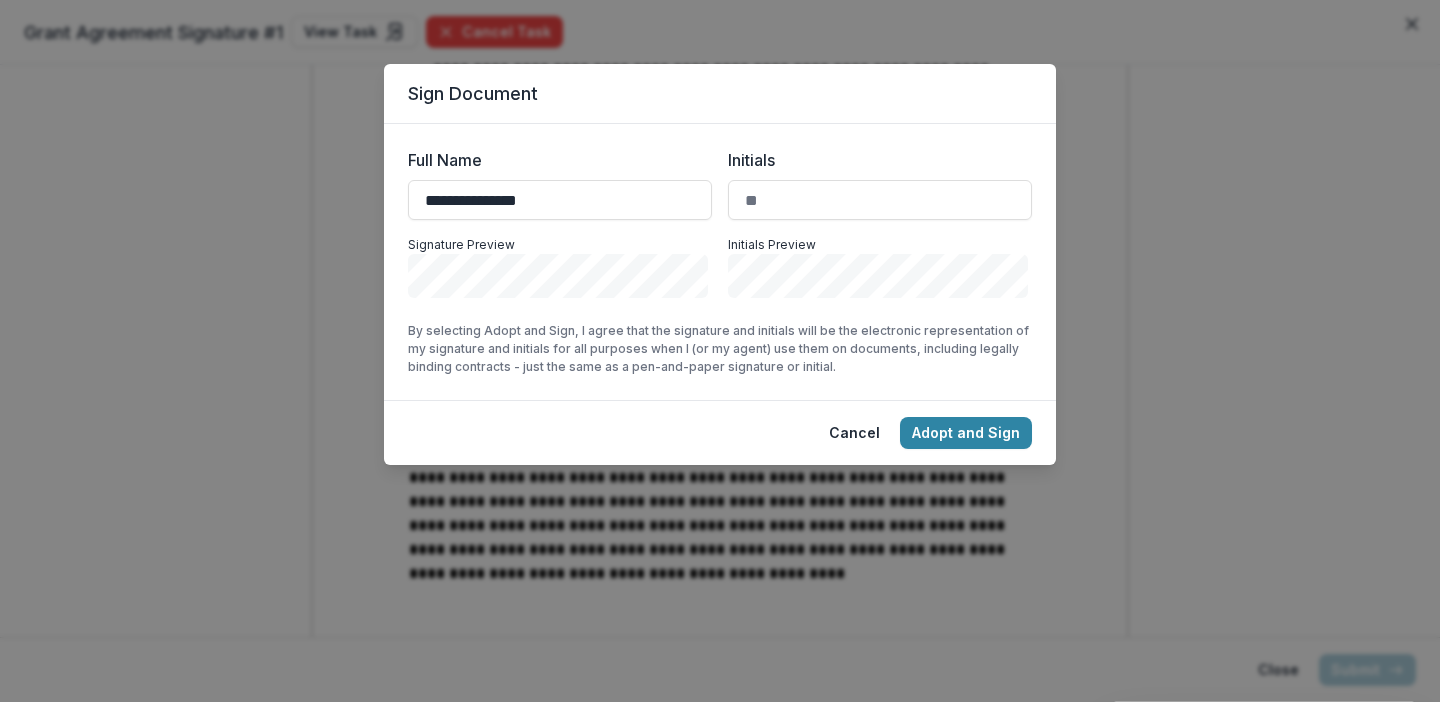 type on "**********" 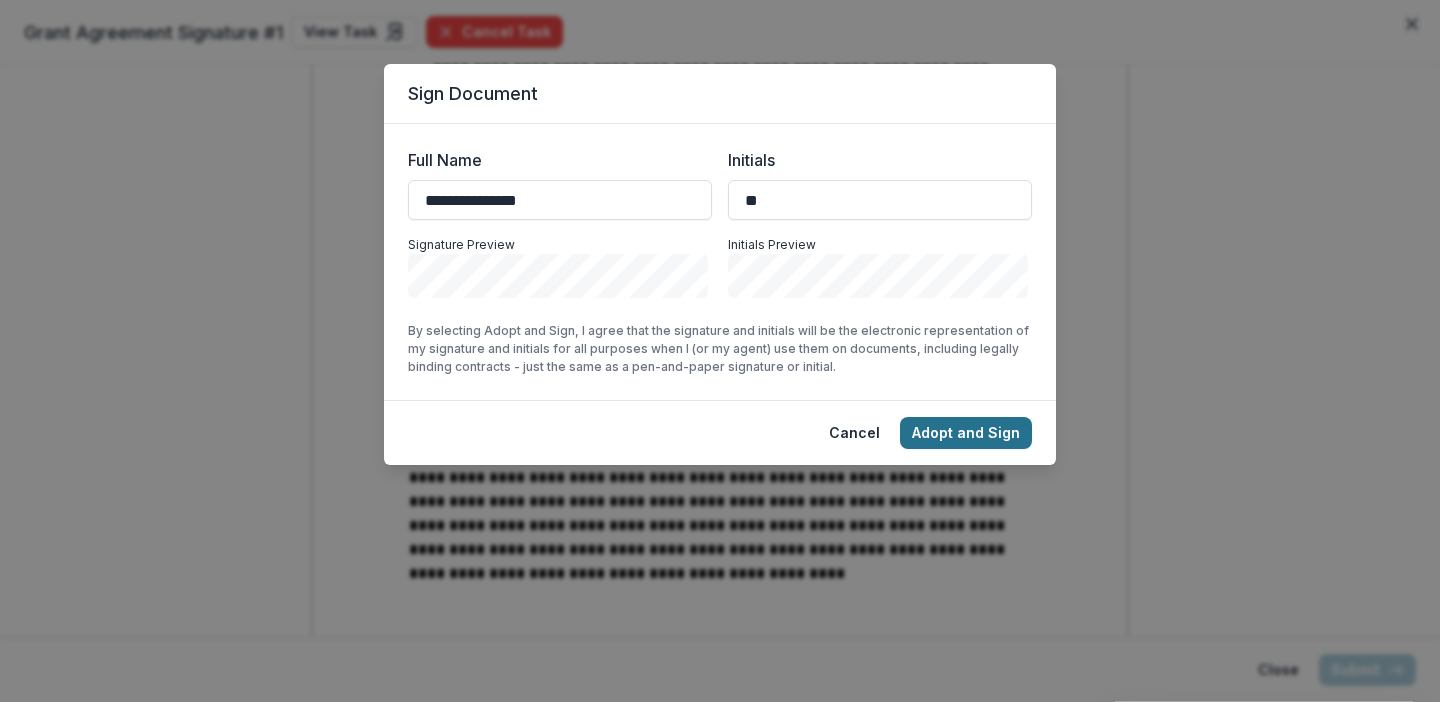 type on "**" 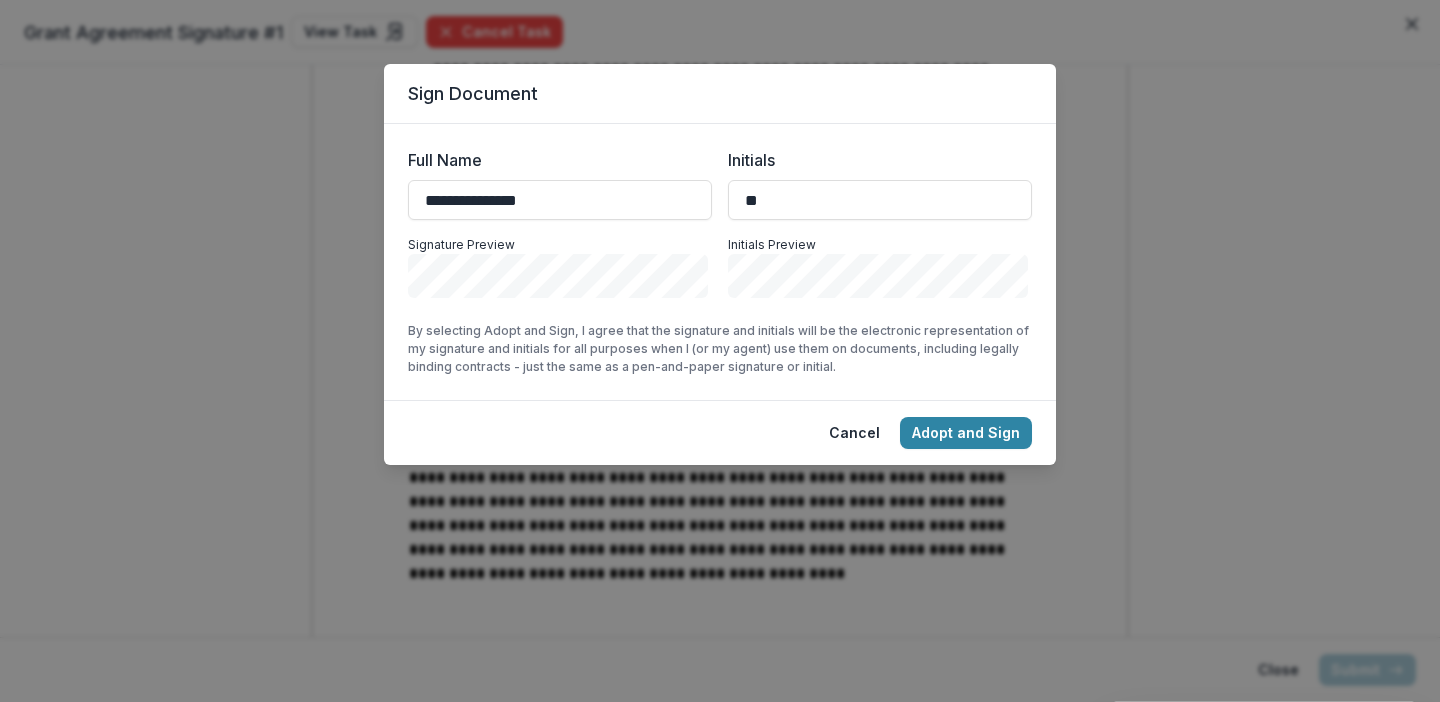 click on "Adopt and Sign" at bounding box center (966, 433) 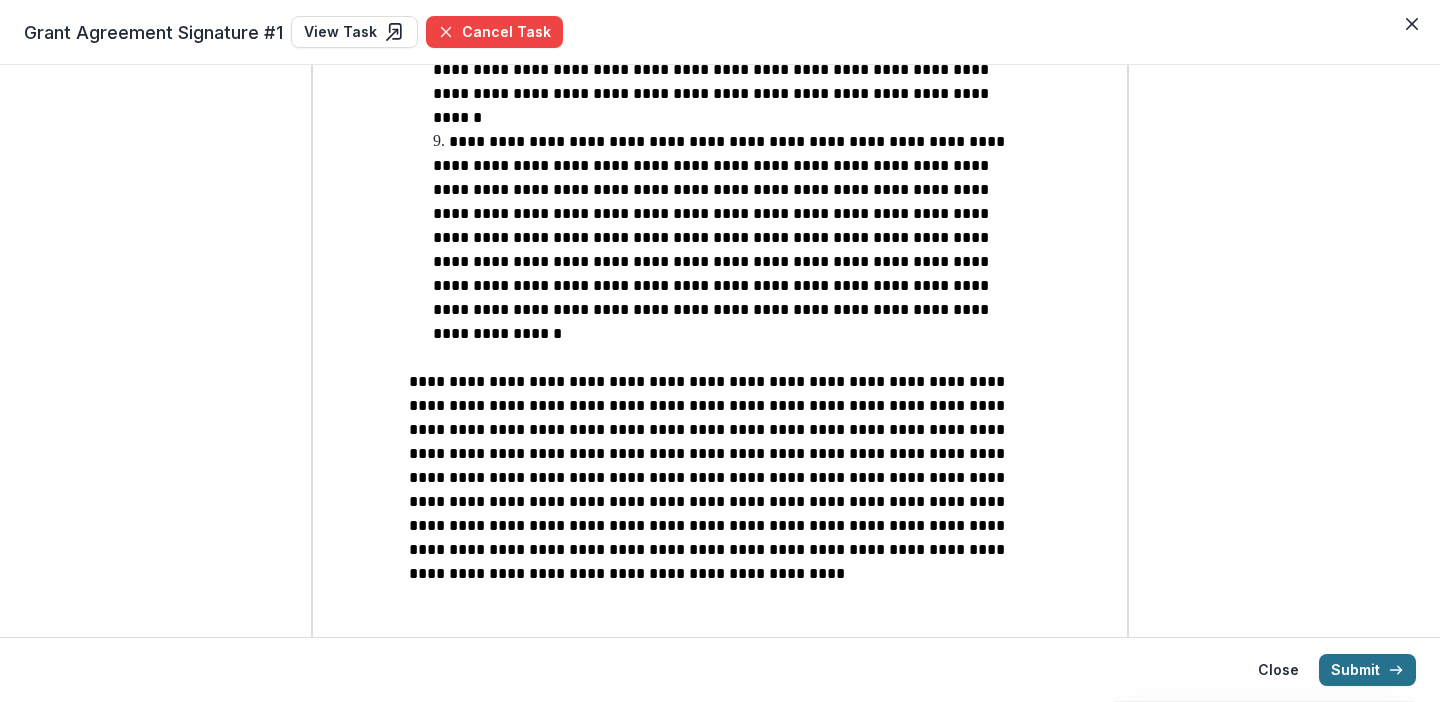 click on "Submit" at bounding box center [1367, 670] 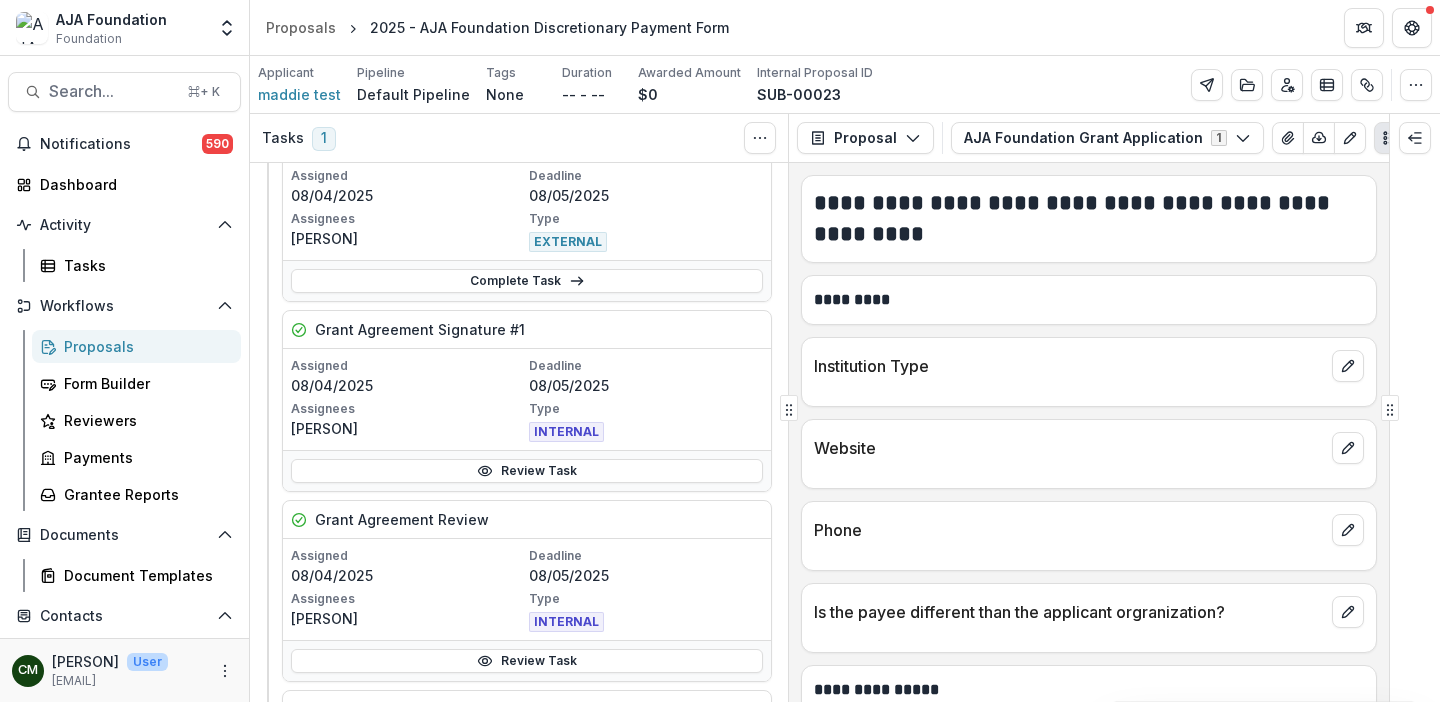 scroll, scrollTop: 146, scrollLeft: 0, axis: vertical 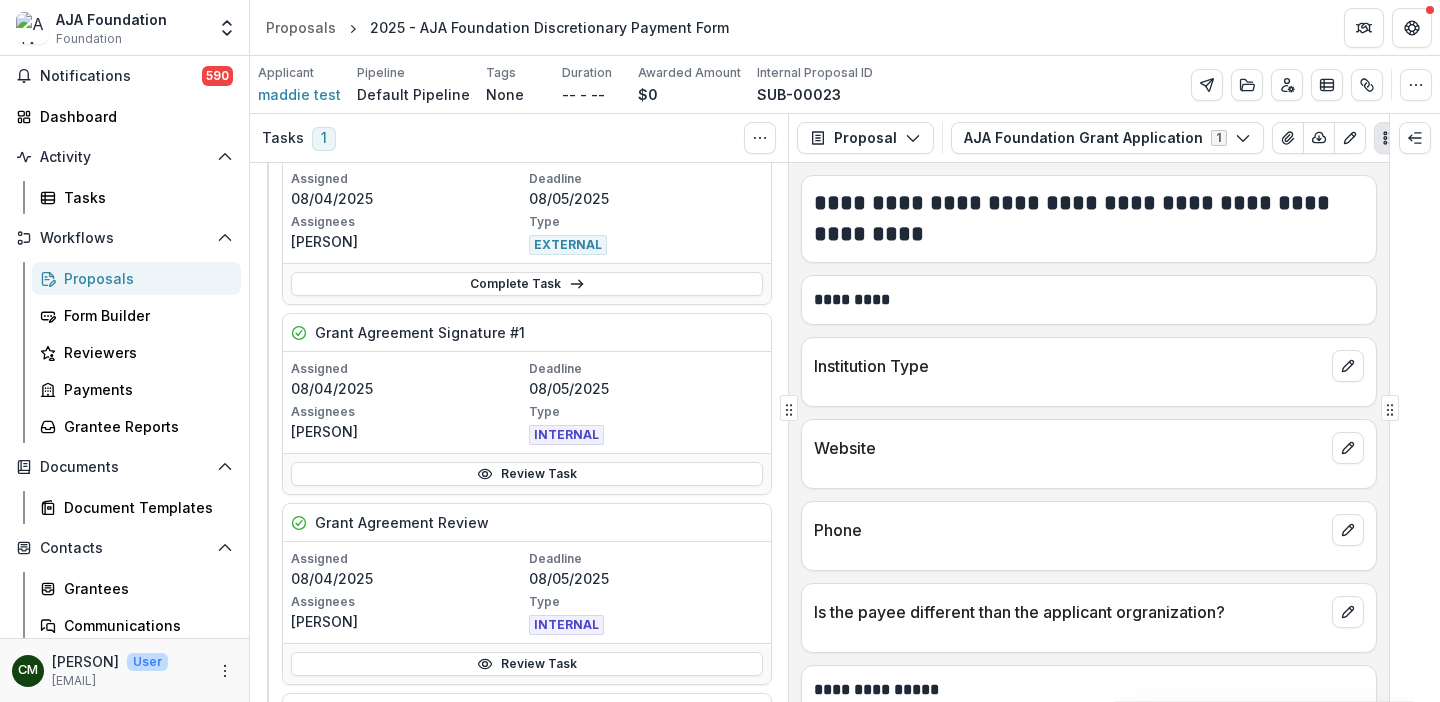 click on "Proposals" at bounding box center [144, 278] 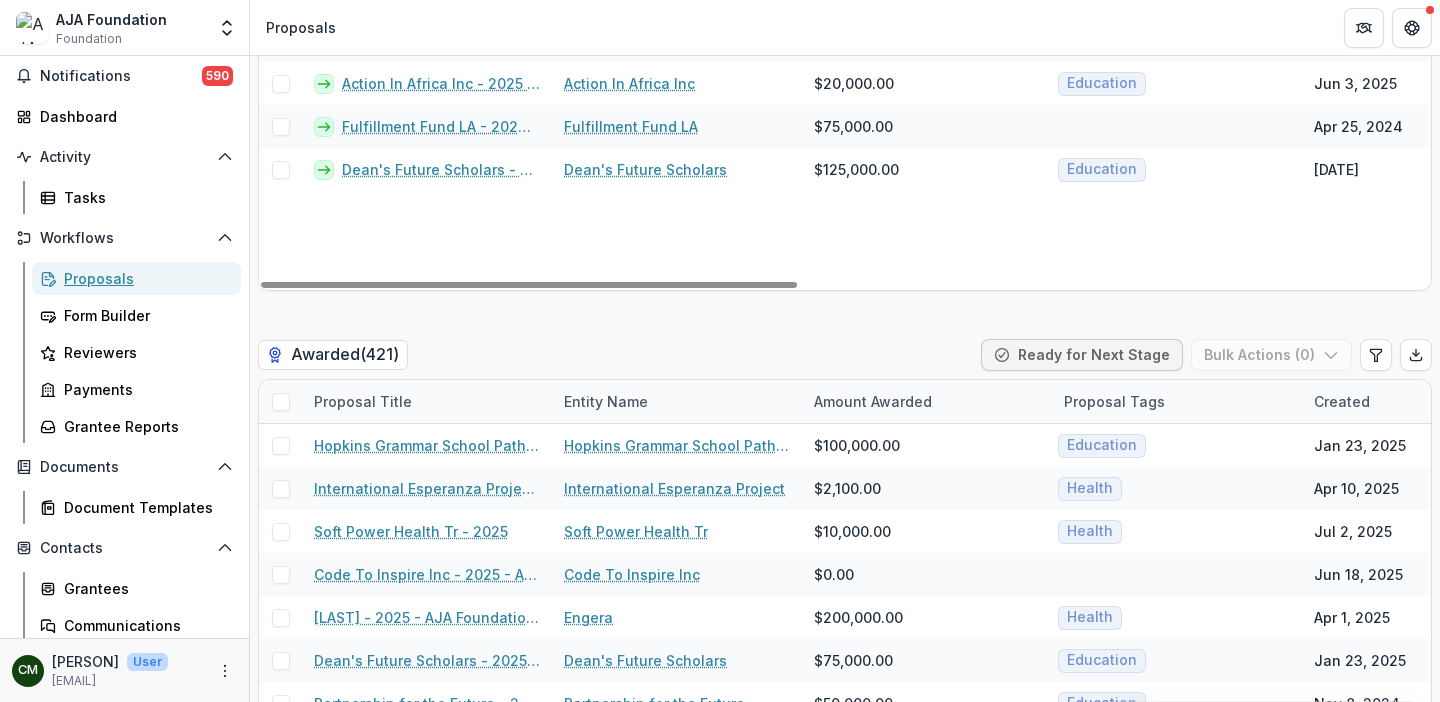 scroll, scrollTop: 4452, scrollLeft: 0, axis: vertical 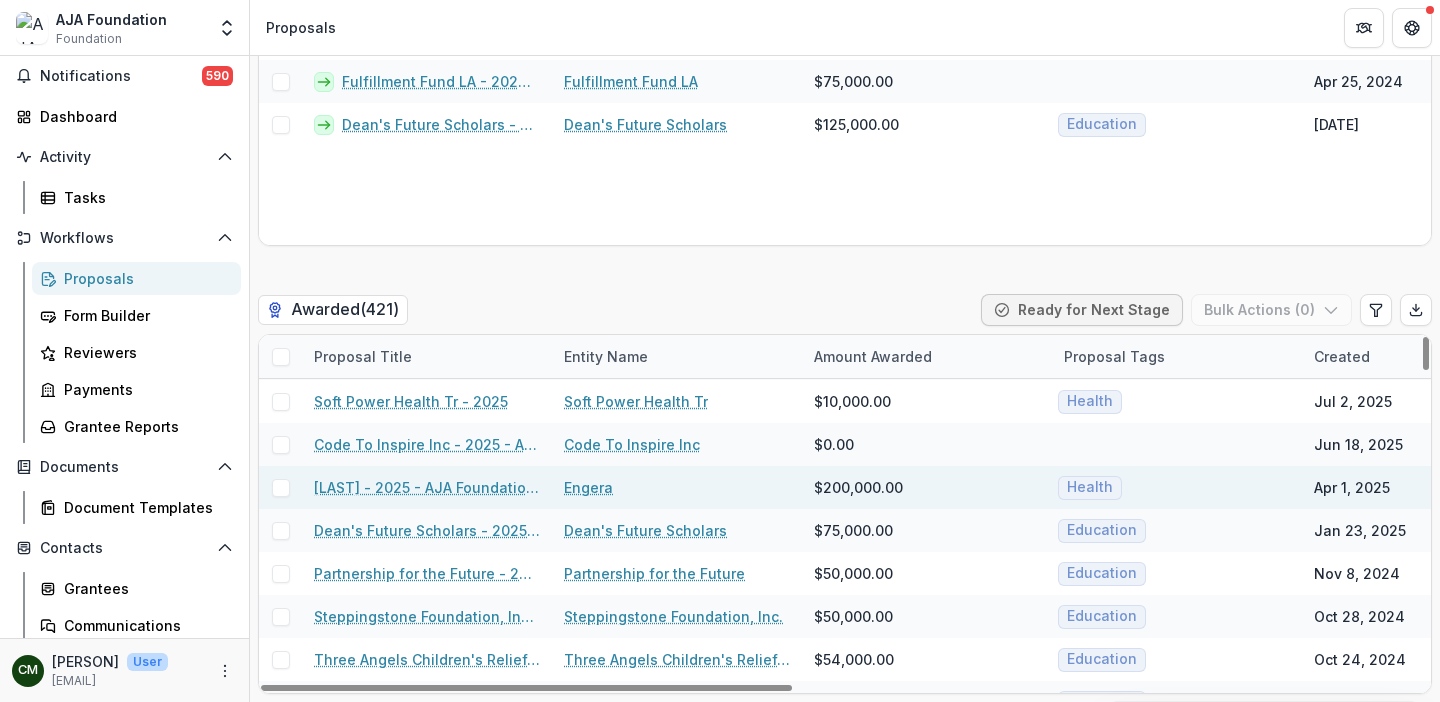 click on "[LAST] - 2025 - AJA Foundation Grant Application" at bounding box center (427, 487) 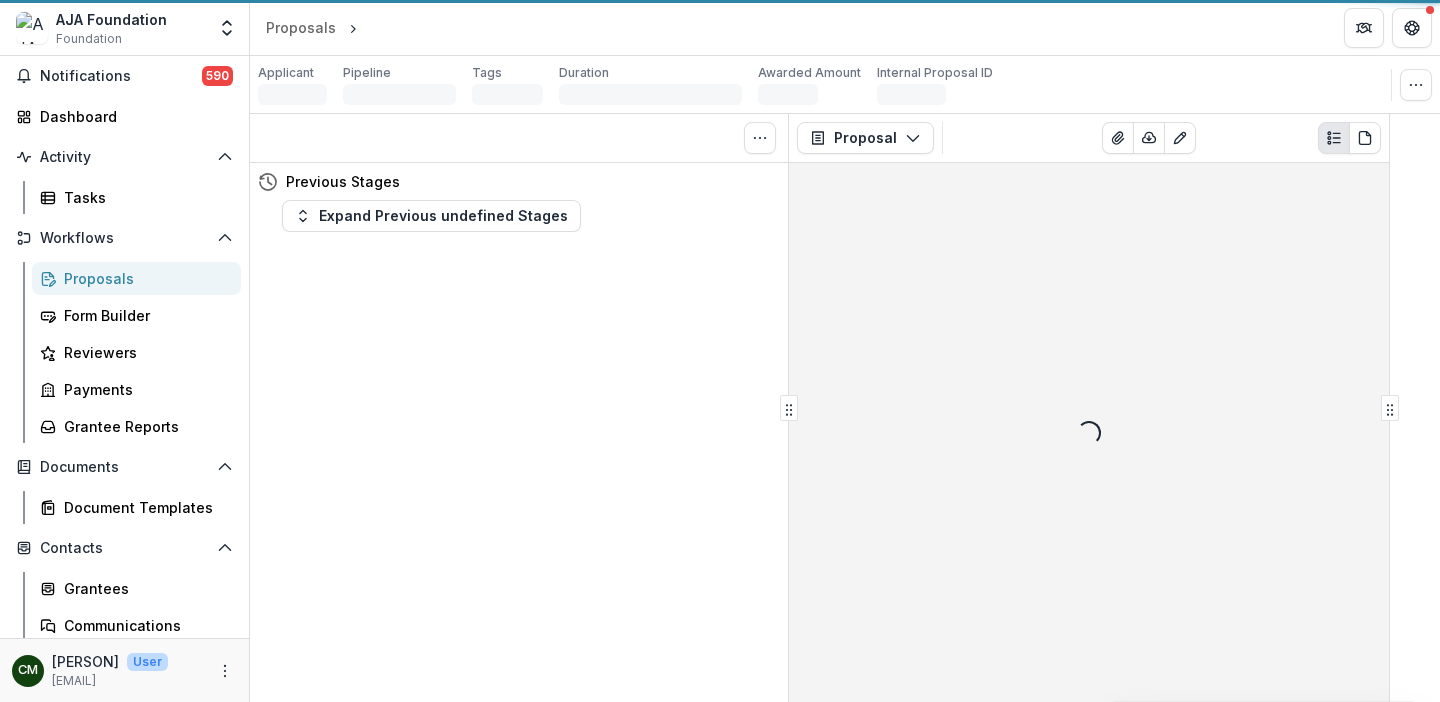 scroll, scrollTop: 0, scrollLeft: 0, axis: both 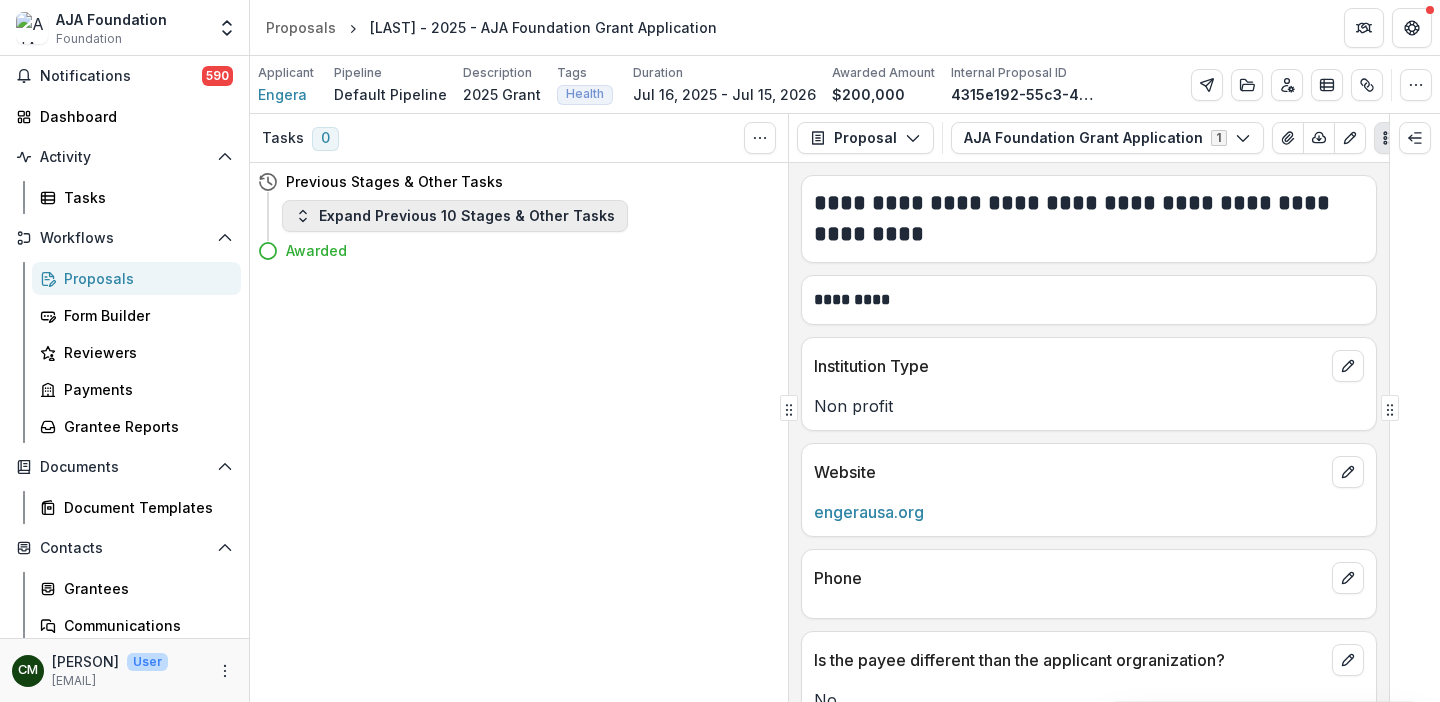 click 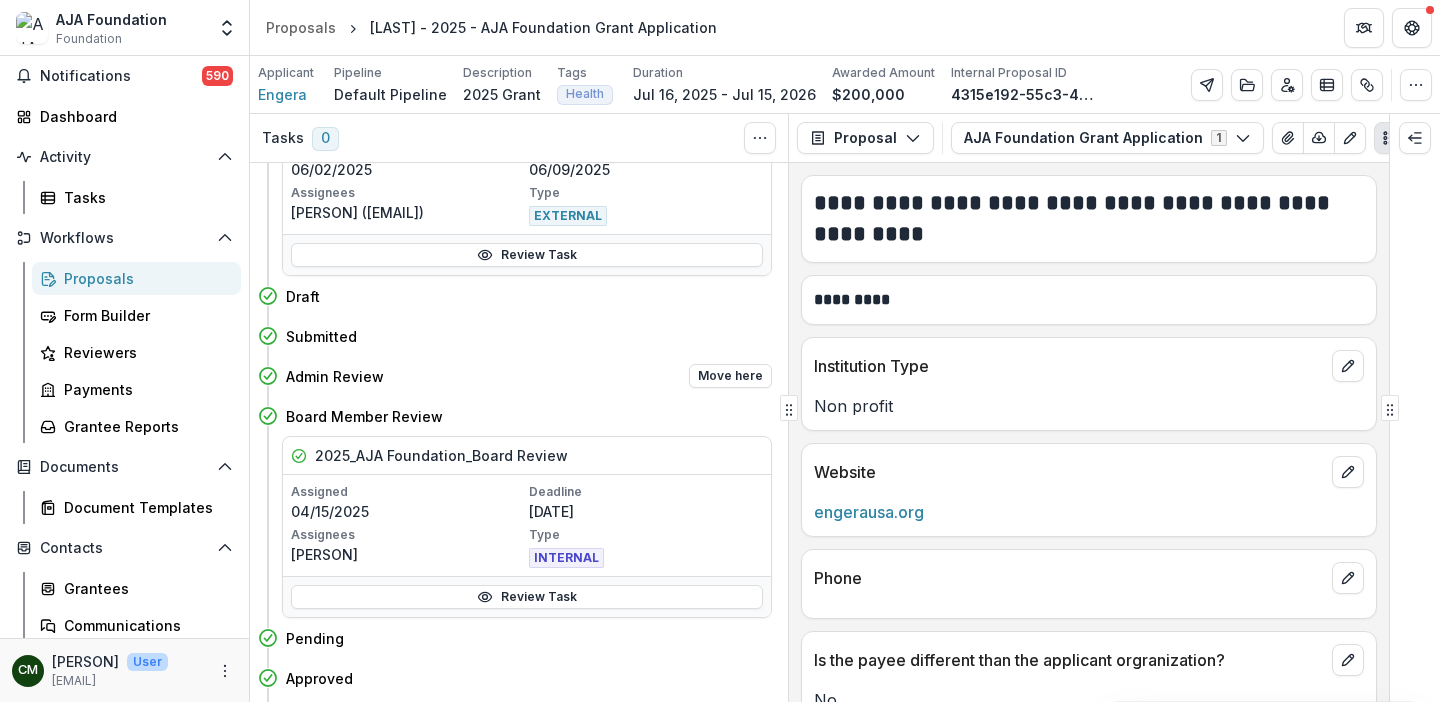 scroll, scrollTop: 500, scrollLeft: 0, axis: vertical 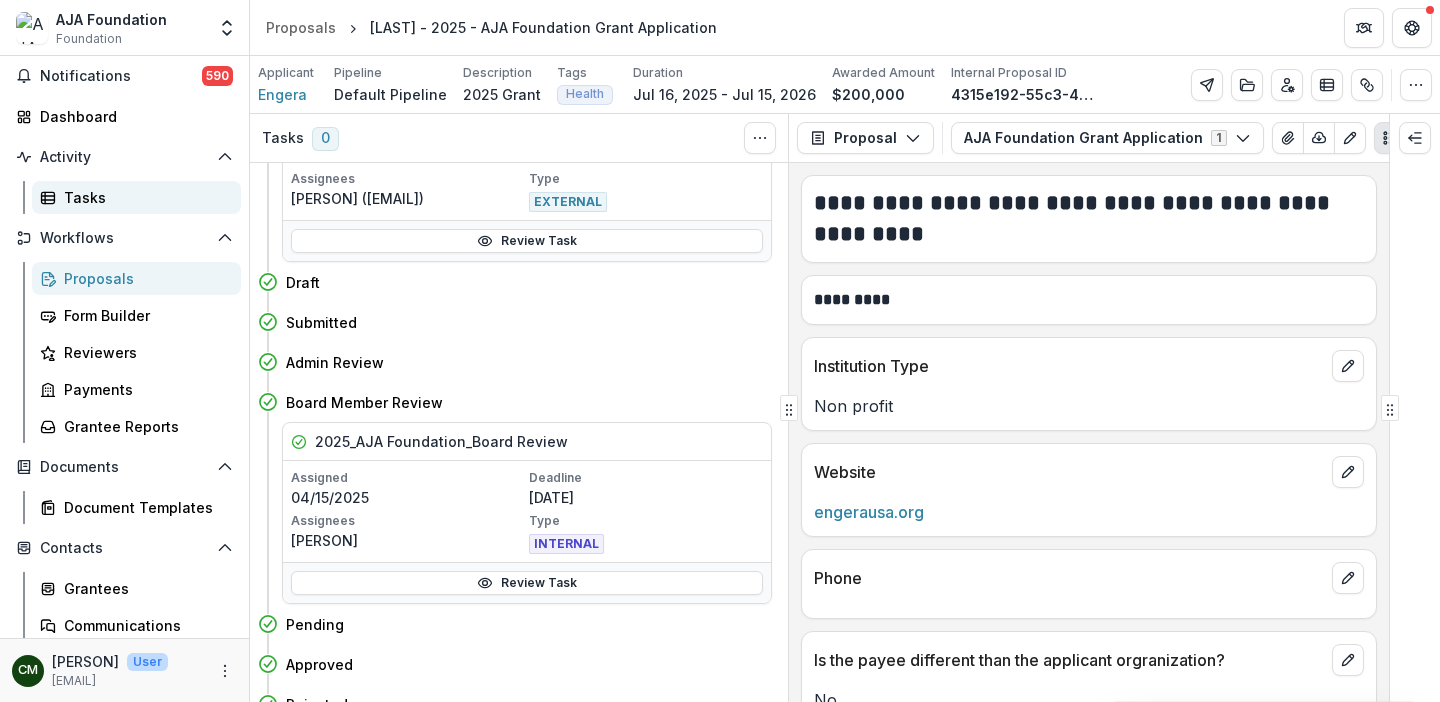 click on "Tasks" at bounding box center (144, 197) 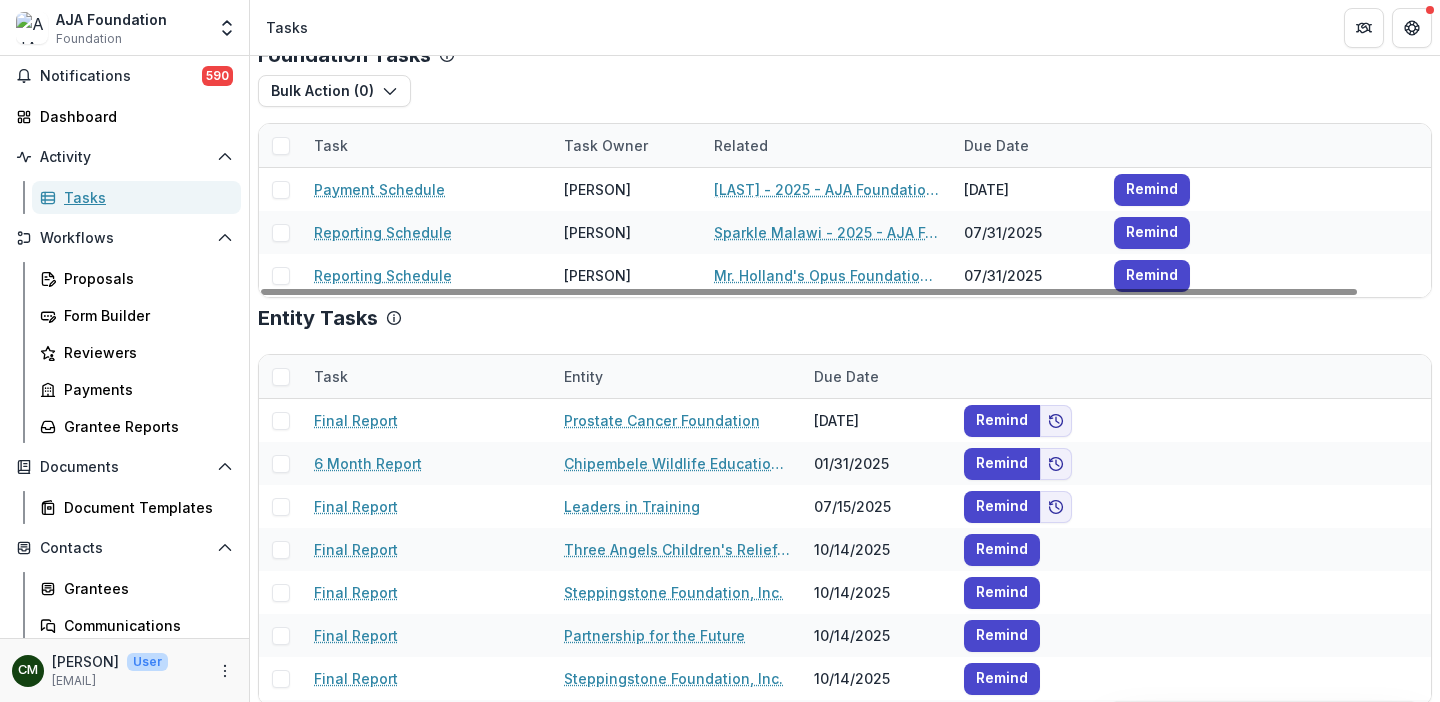 scroll, scrollTop: 73, scrollLeft: 0, axis: vertical 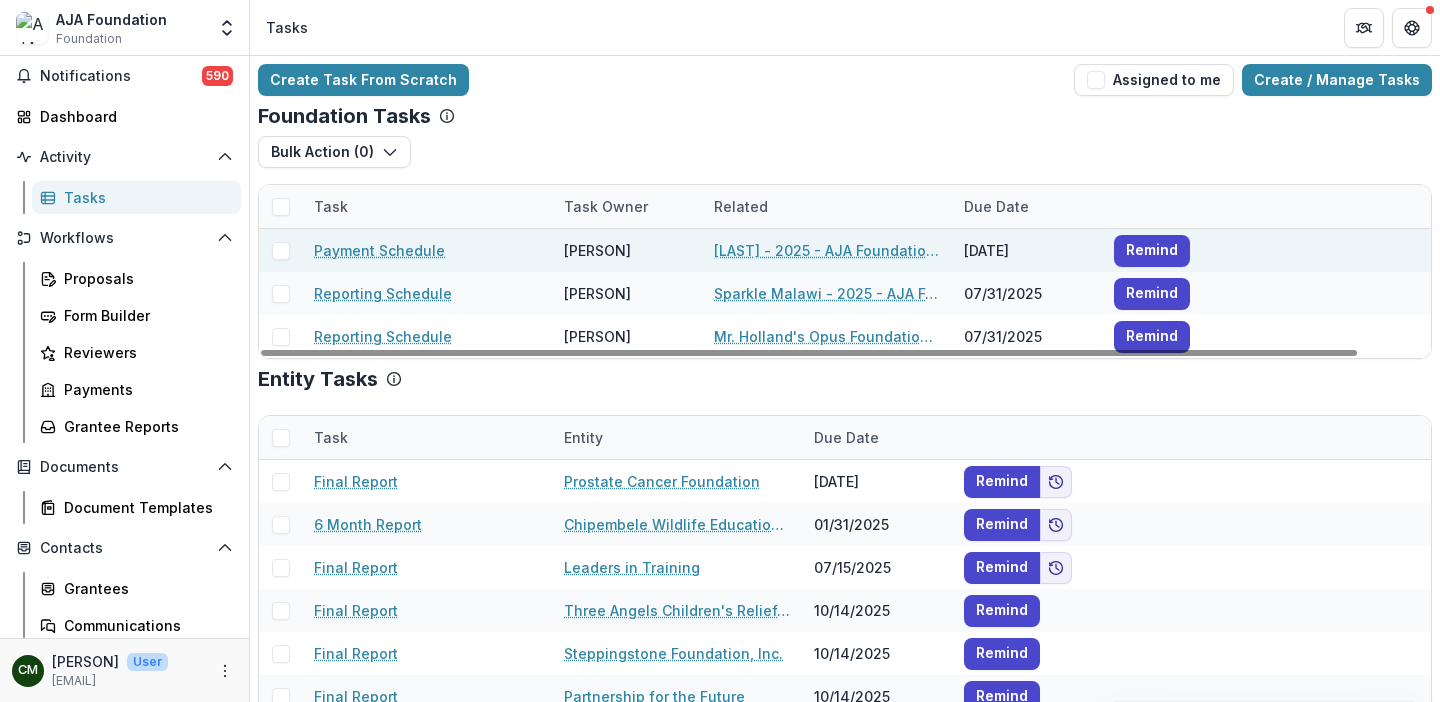 click at bounding box center (281, 251) 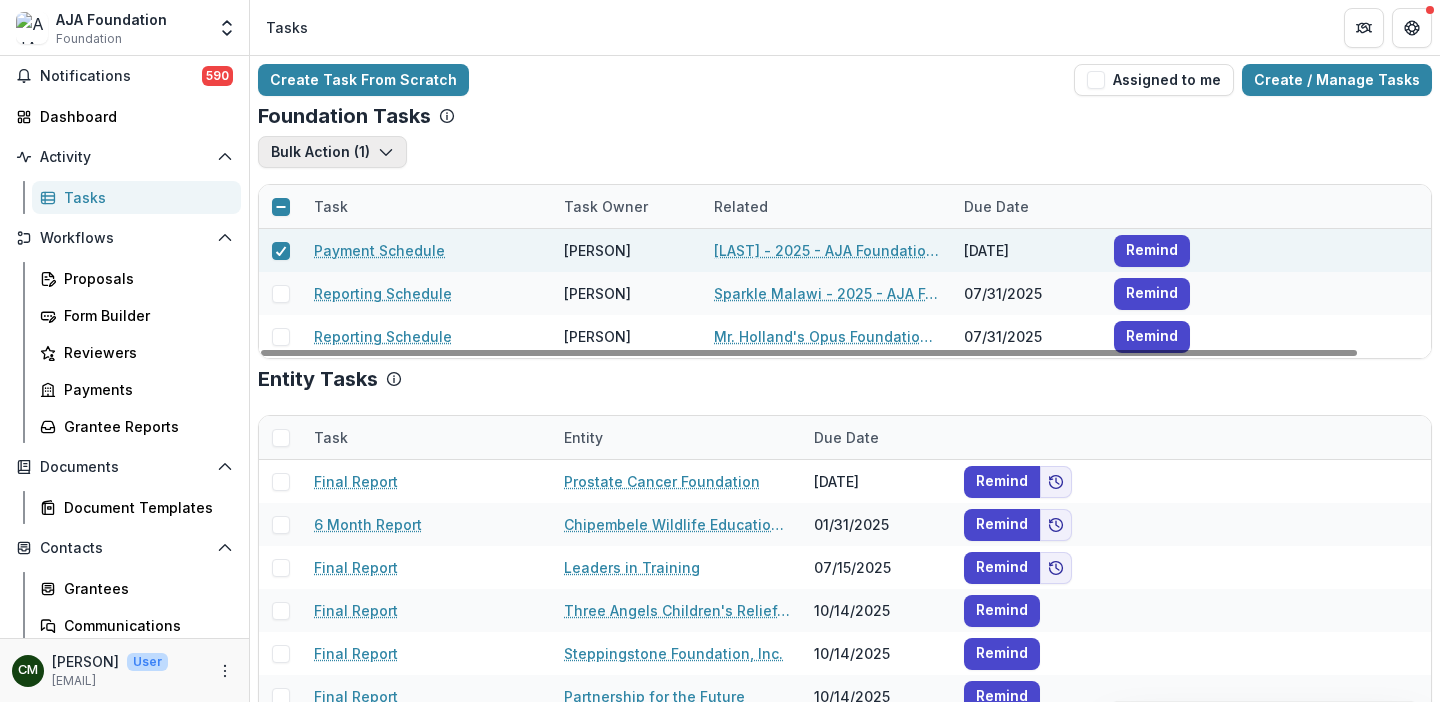 click on "Bulk Action ( 1 )" at bounding box center (332, 152) 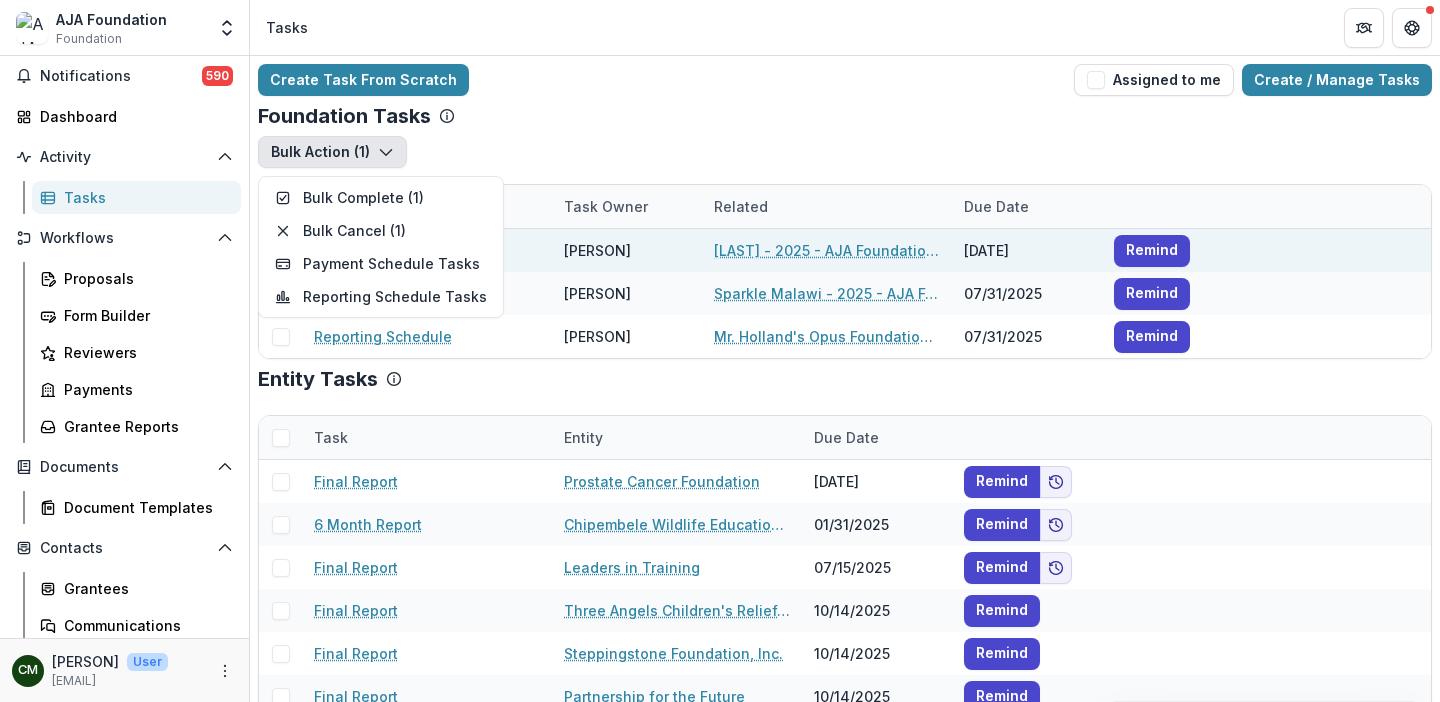 click on "Foundation Tasks Bulk Action ( 1 ) Bulk Complete ( 1 ) Bulk Cancel ( 1 ) Payment Schedule Tasks Reporting Schedule Tasks Task Task Owner Related Due Date Payment Schedule [FIRST] [LAST] - 2025 - AJA Foundation Discretionary Payment Form [DATE] Remind Reporting Schedule [FIRST] [LAST] Sparkle Malawi - 2025 - AJA Foundation Grant Application [DATE] Remind Reporting Schedule [FIRST] [LAST] Mr. Holland's Opus Foundation - 2025 - AJA Foundation Grant Application [DATE] Remind" at bounding box center (845, 231) 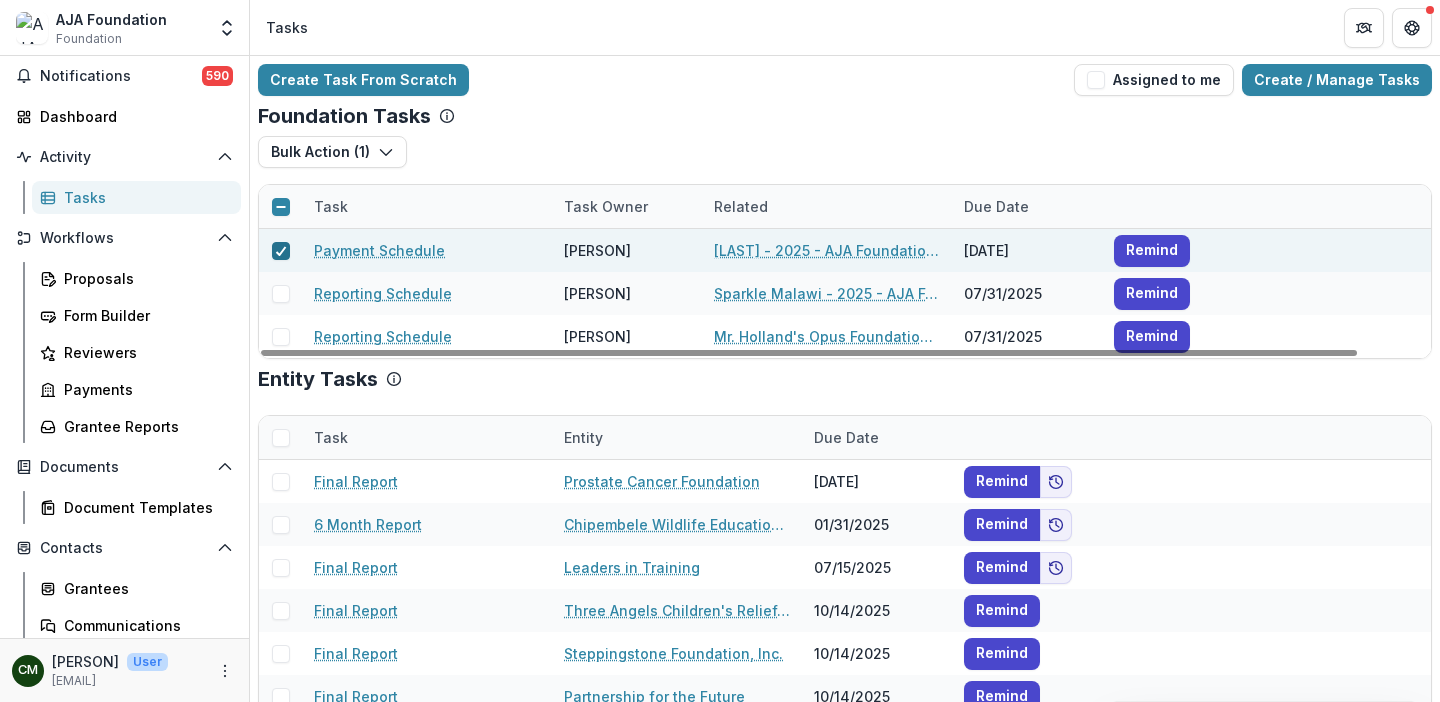 click 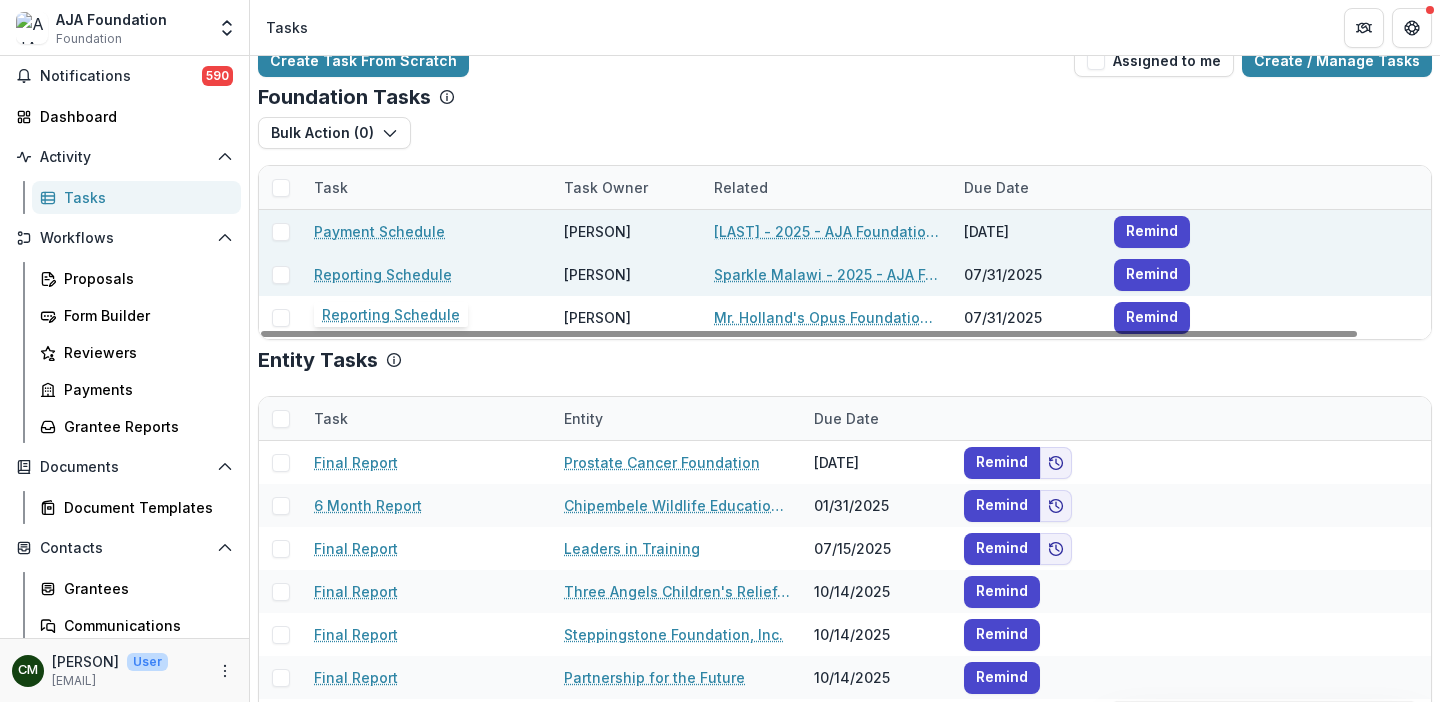 scroll, scrollTop: 21, scrollLeft: 0, axis: vertical 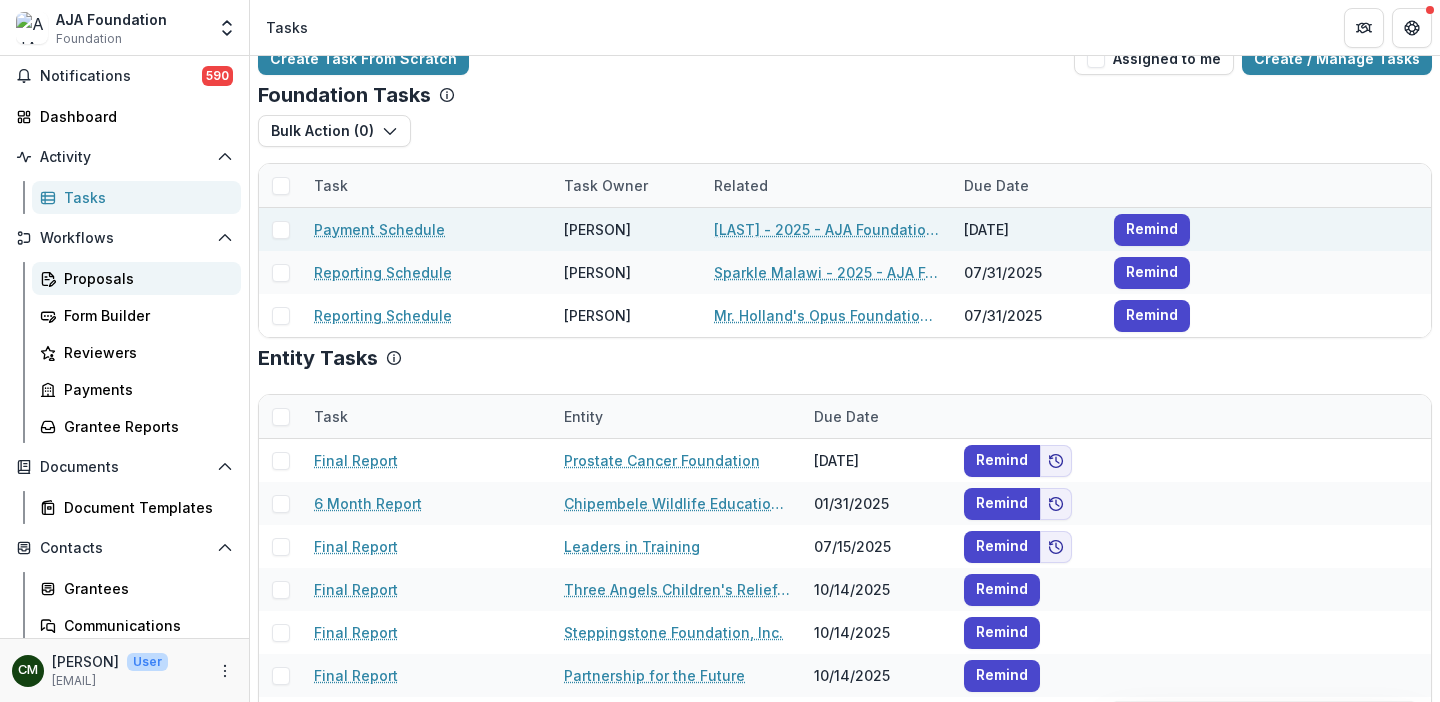 click on "Proposals" at bounding box center [144, 278] 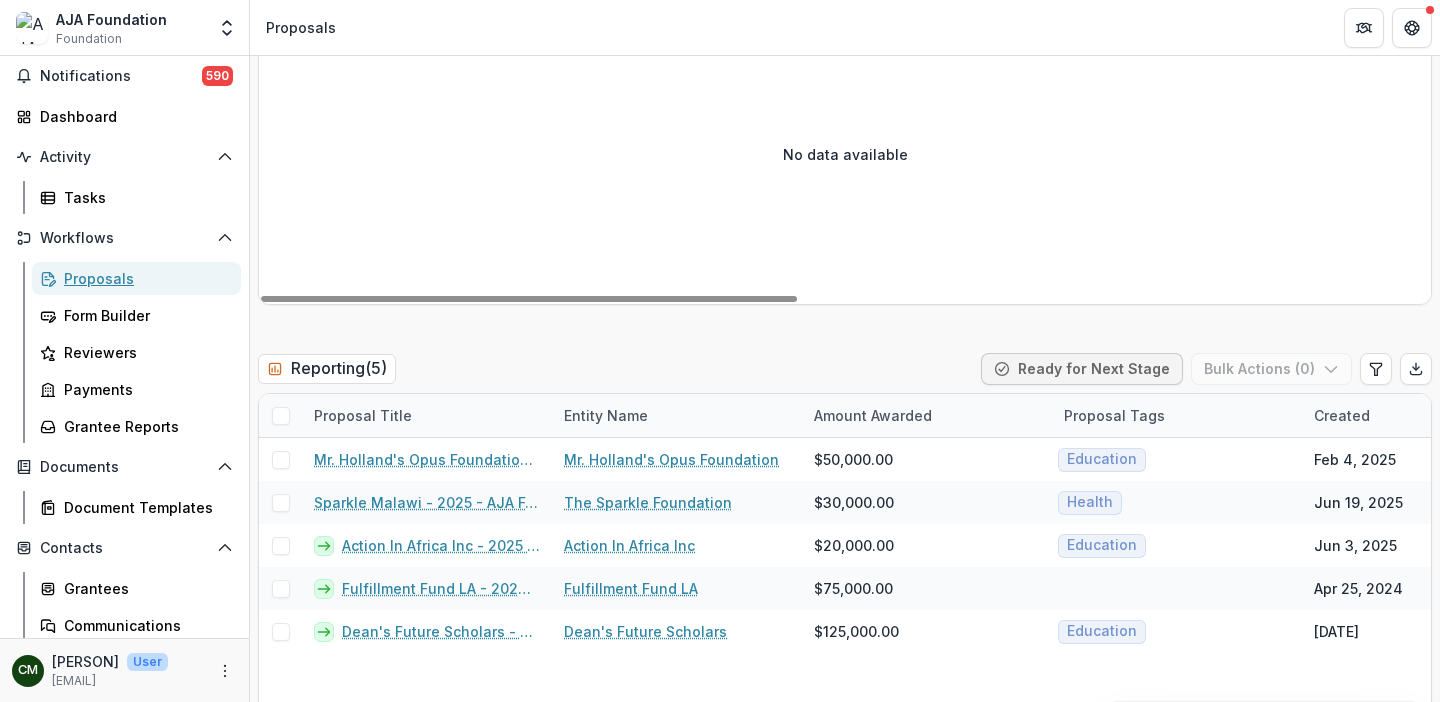 scroll, scrollTop: 4452, scrollLeft: 0, axis: vertical 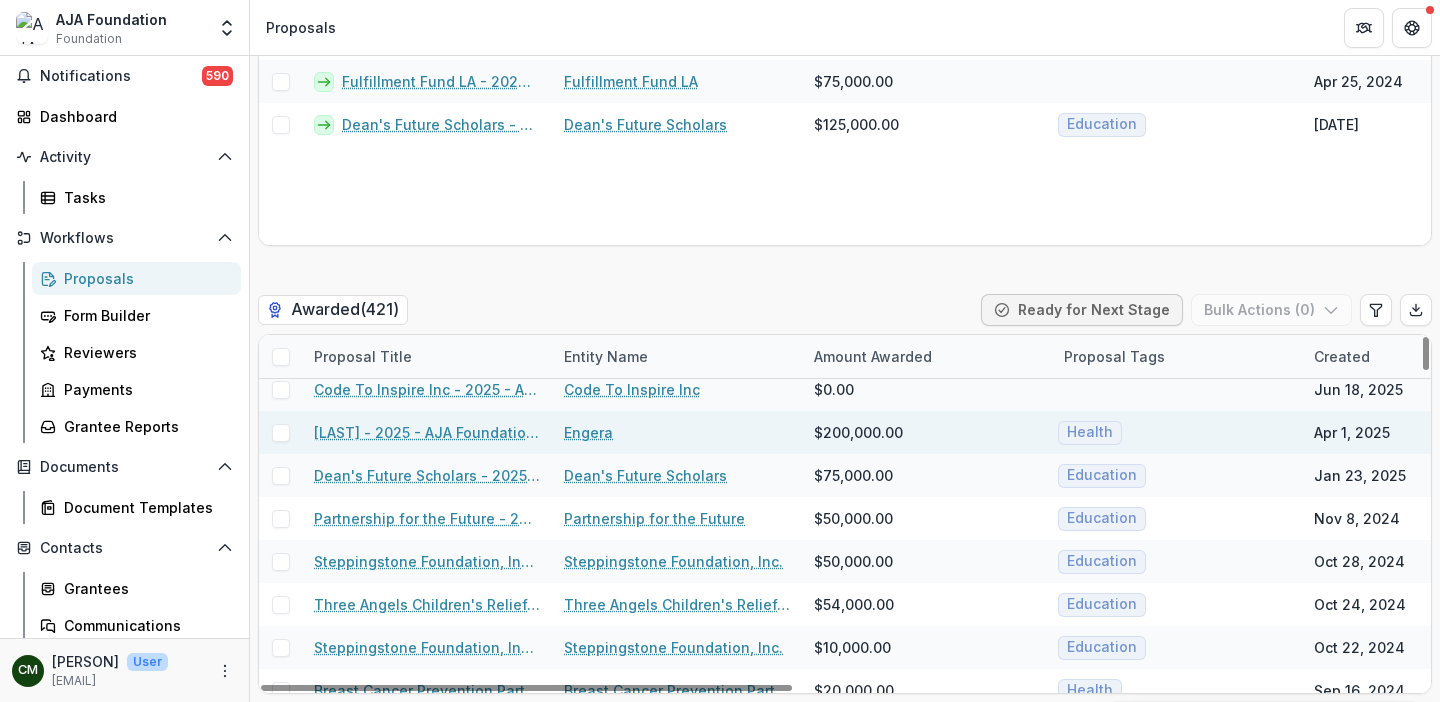 click on "[LAST] - 2025 - AJA Foundation Grant Application" at bounding box center (427, 432) 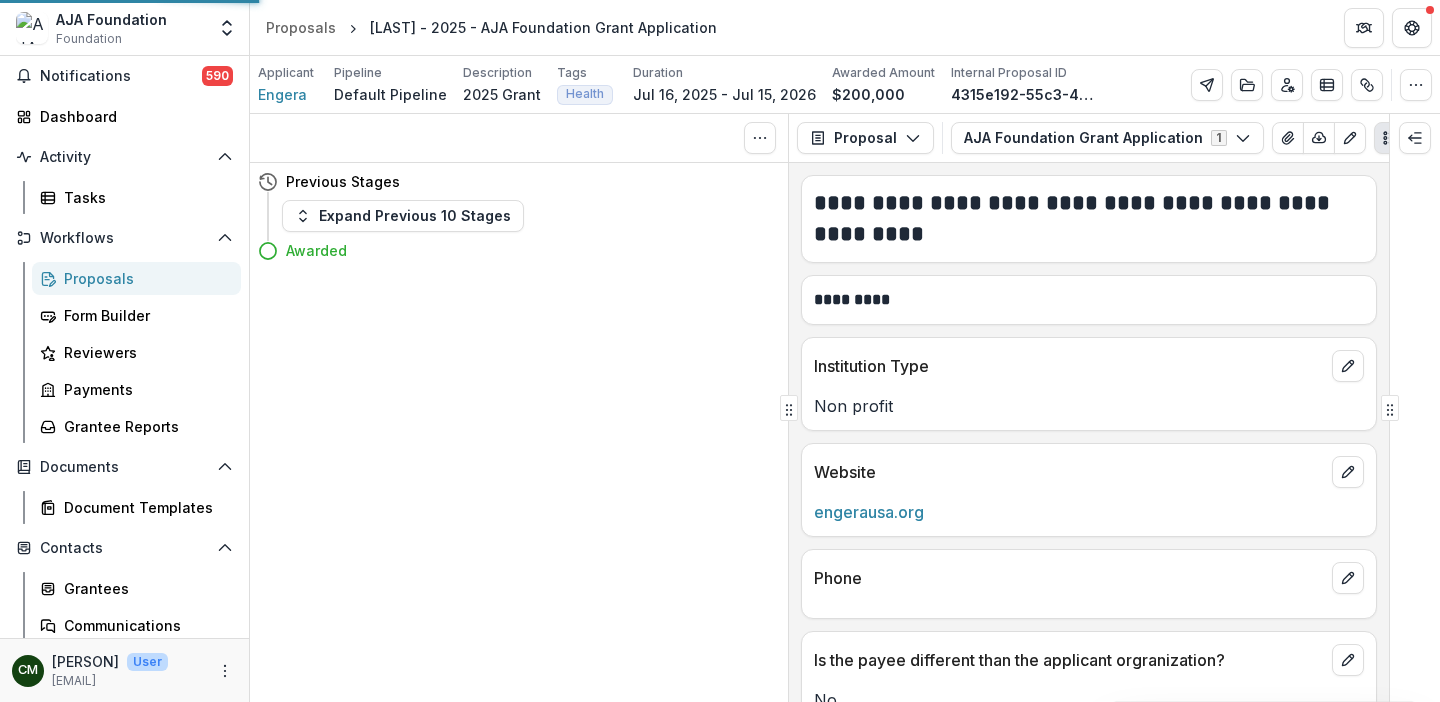 scroll, scrollTop: 0, scrollLeft: 0, axis: both 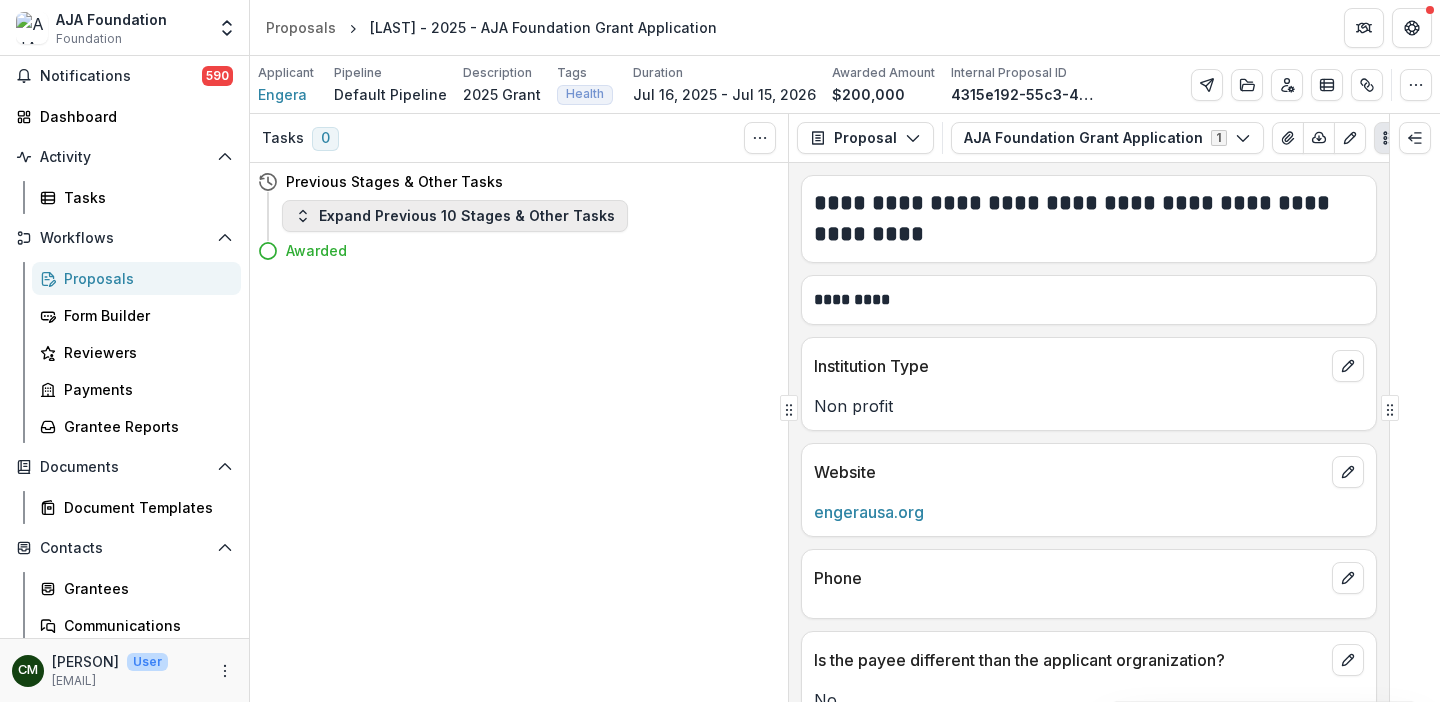 click on "Expand Previous 10 Stages & Other Tasks" at bounding box center (455, 216) 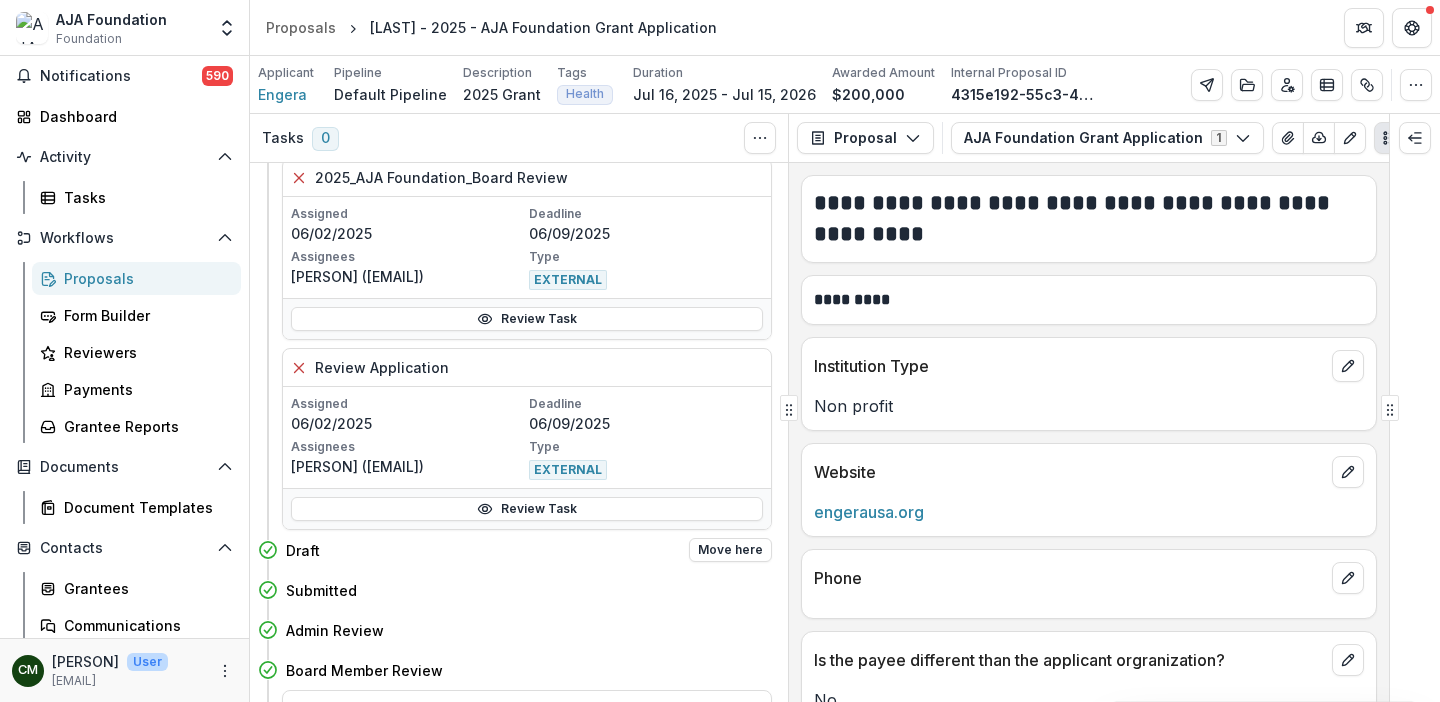 scroll, scrollTop: 221, scrollLeft: 0, axis: vertical 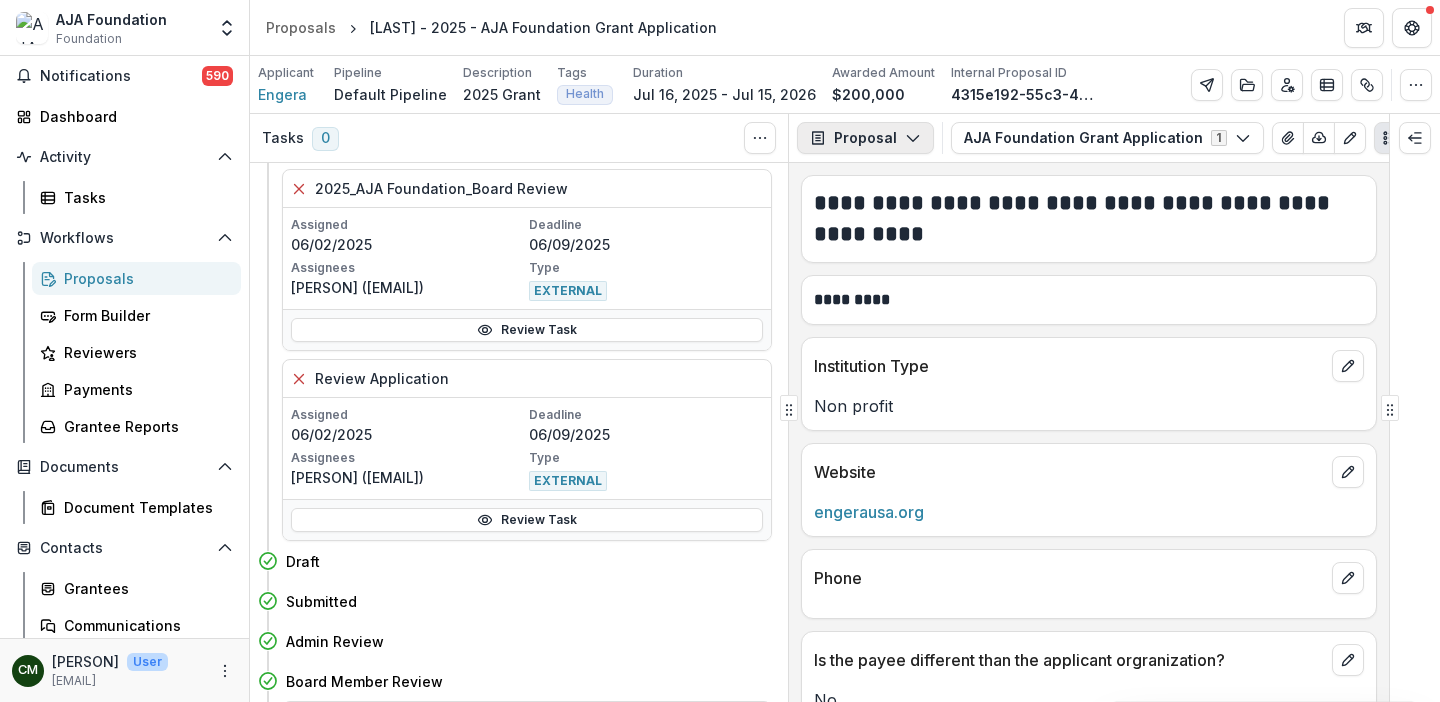 click 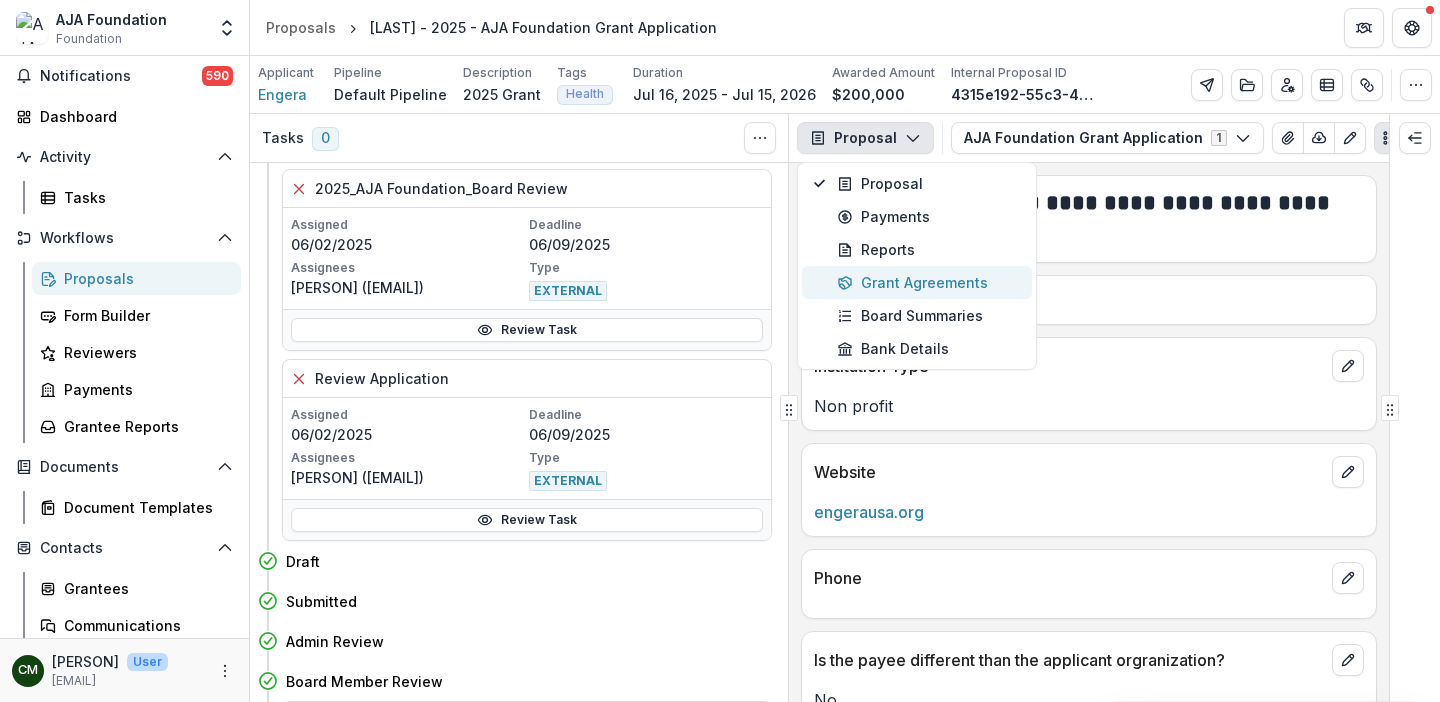 click on "Grant Agreements" at bounding box center [928, 282] 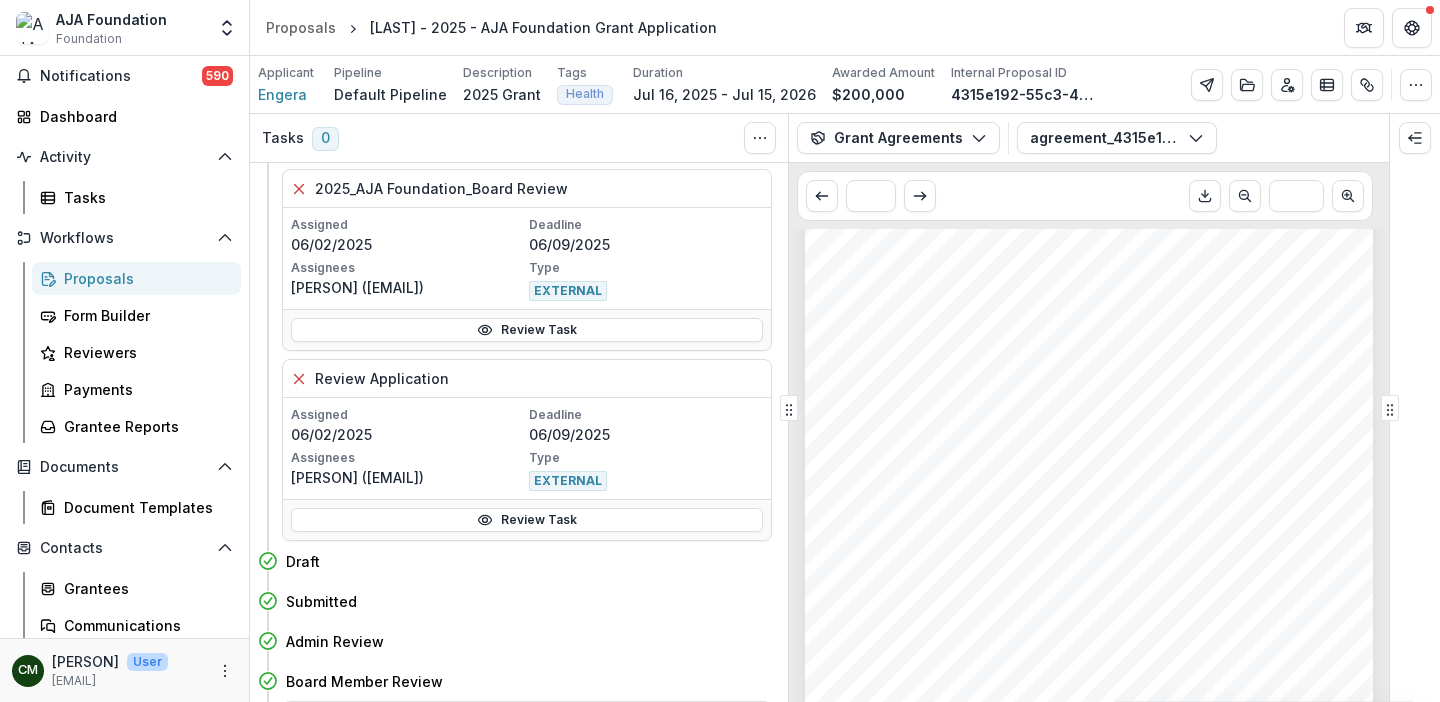 scroll, scrollTop: 338, scrollLeft: 0, axis: vertical 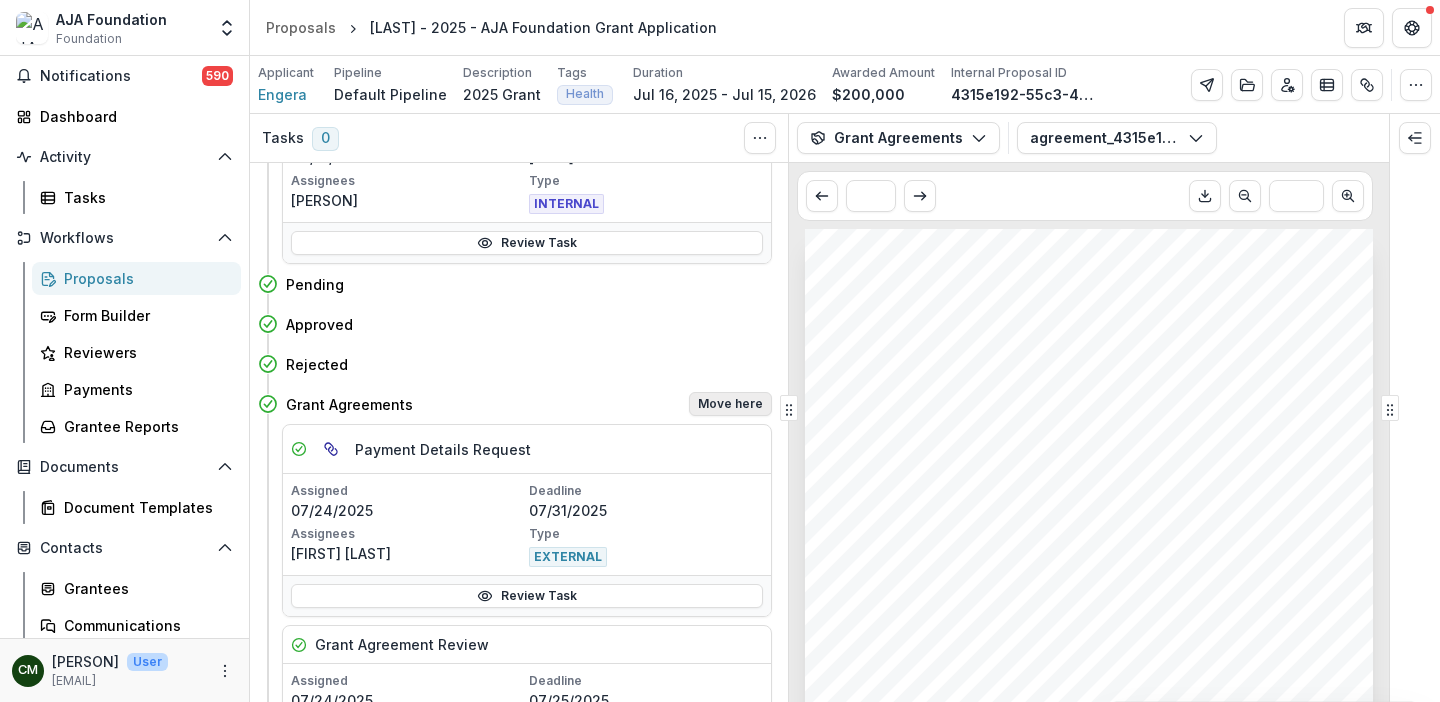 click on "Move here" at bounding box center (730, 404) 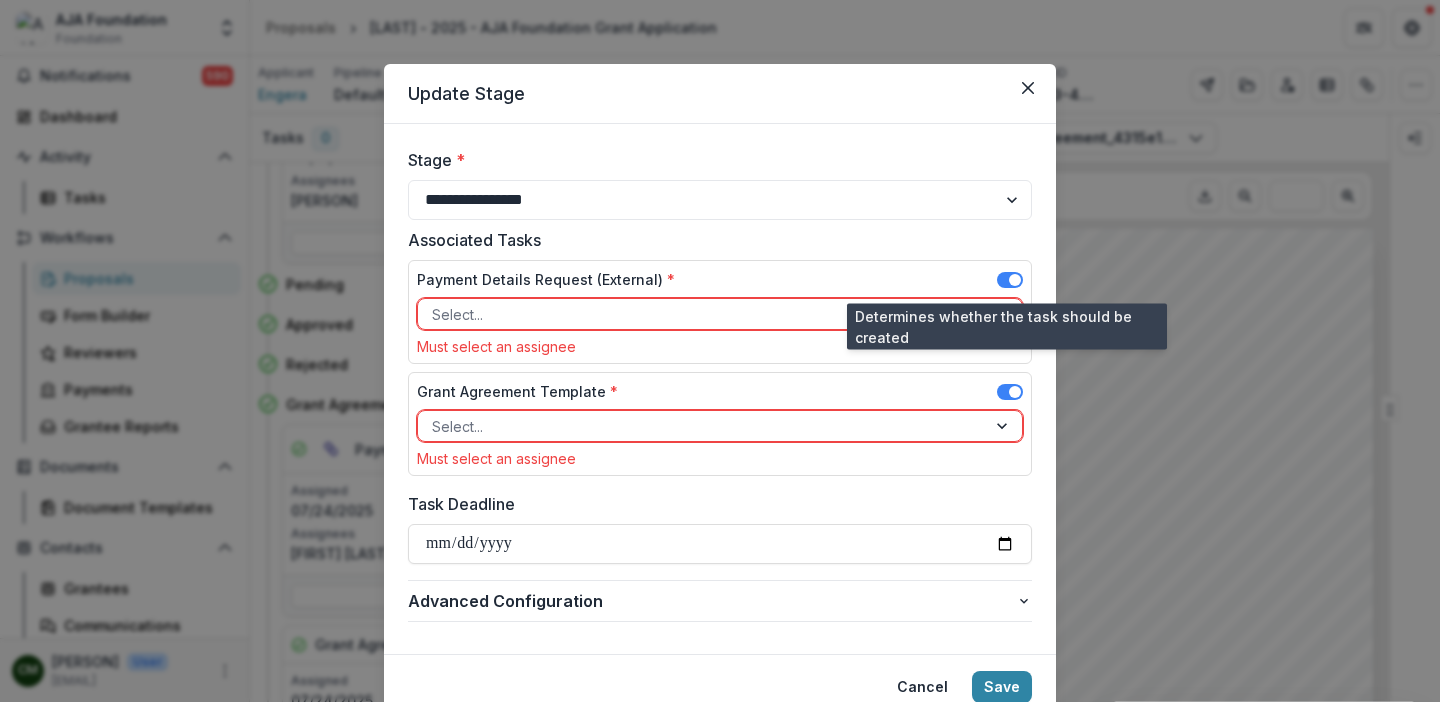 click at bounding box center (1015, 280) 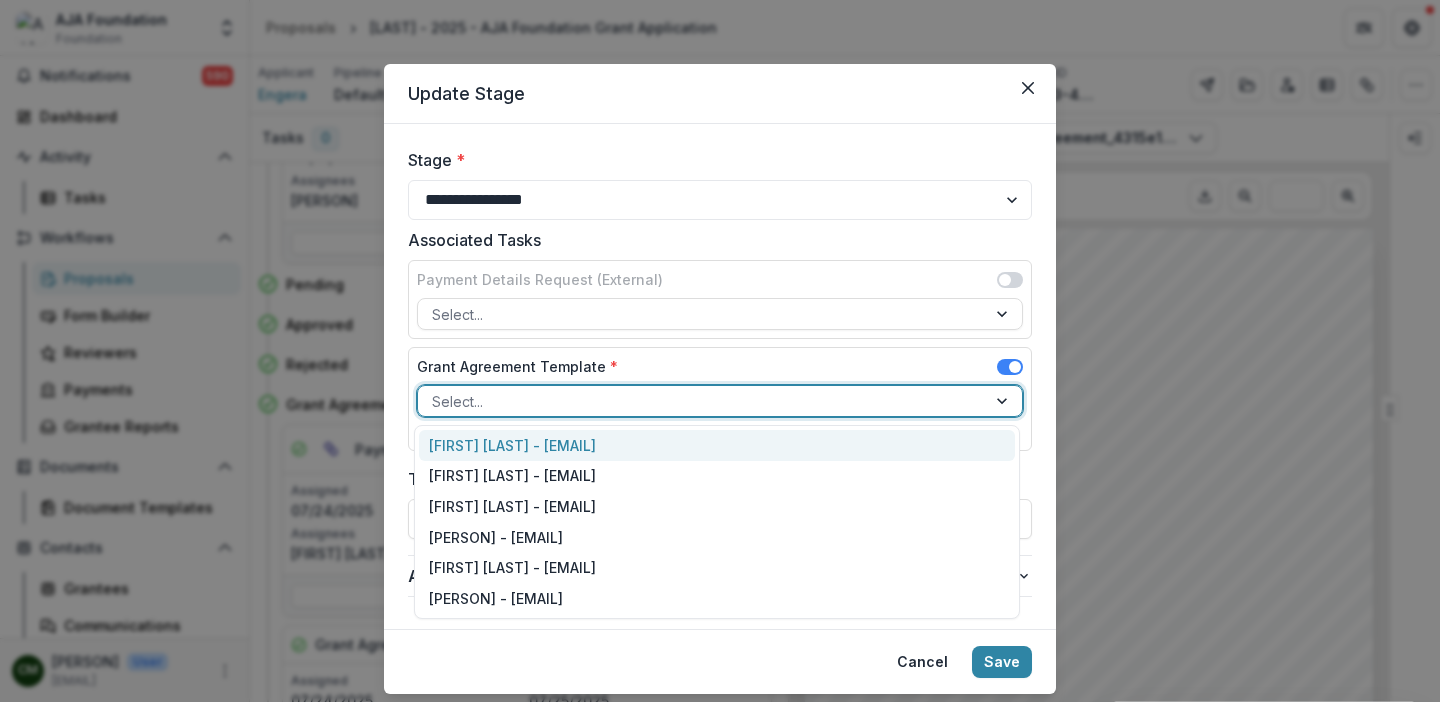 click on "Select..." at bounding box center [702, 401] 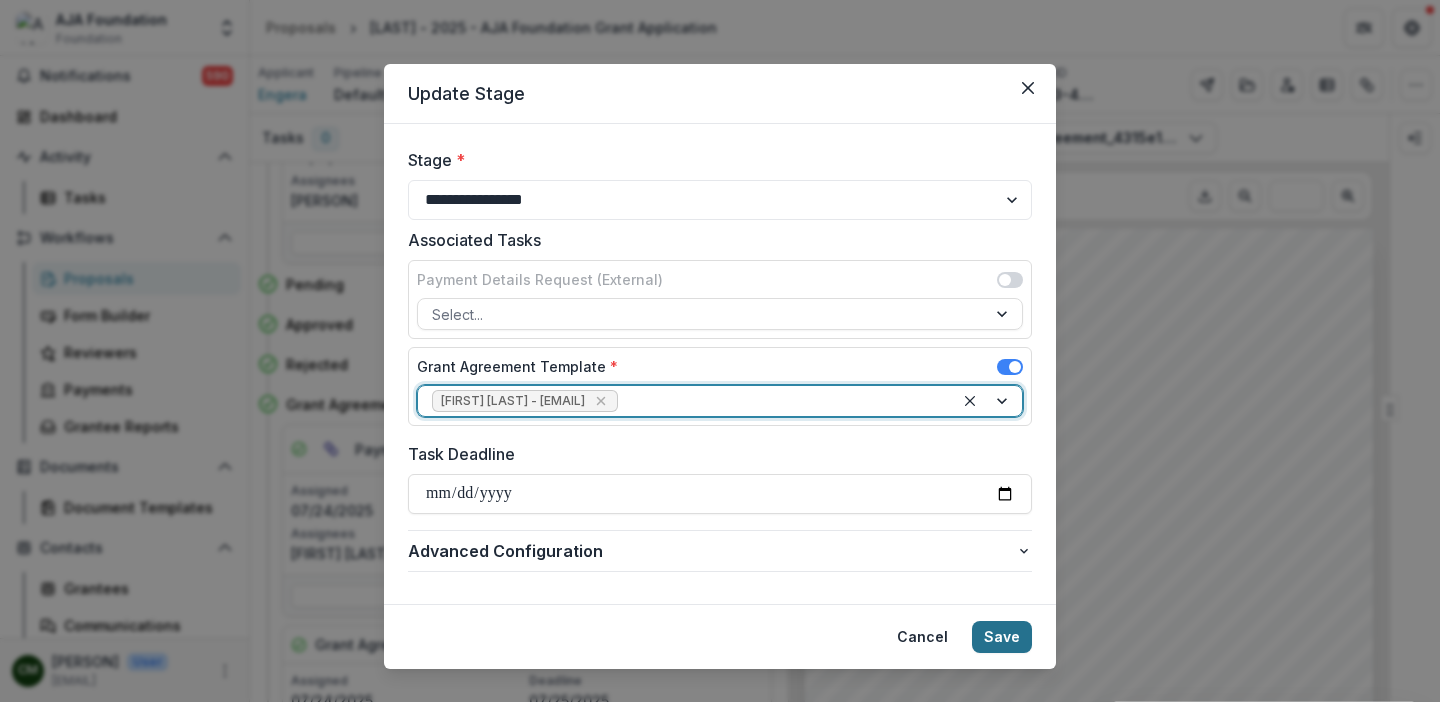 click on "Save" at bounding box center (1002, 637) 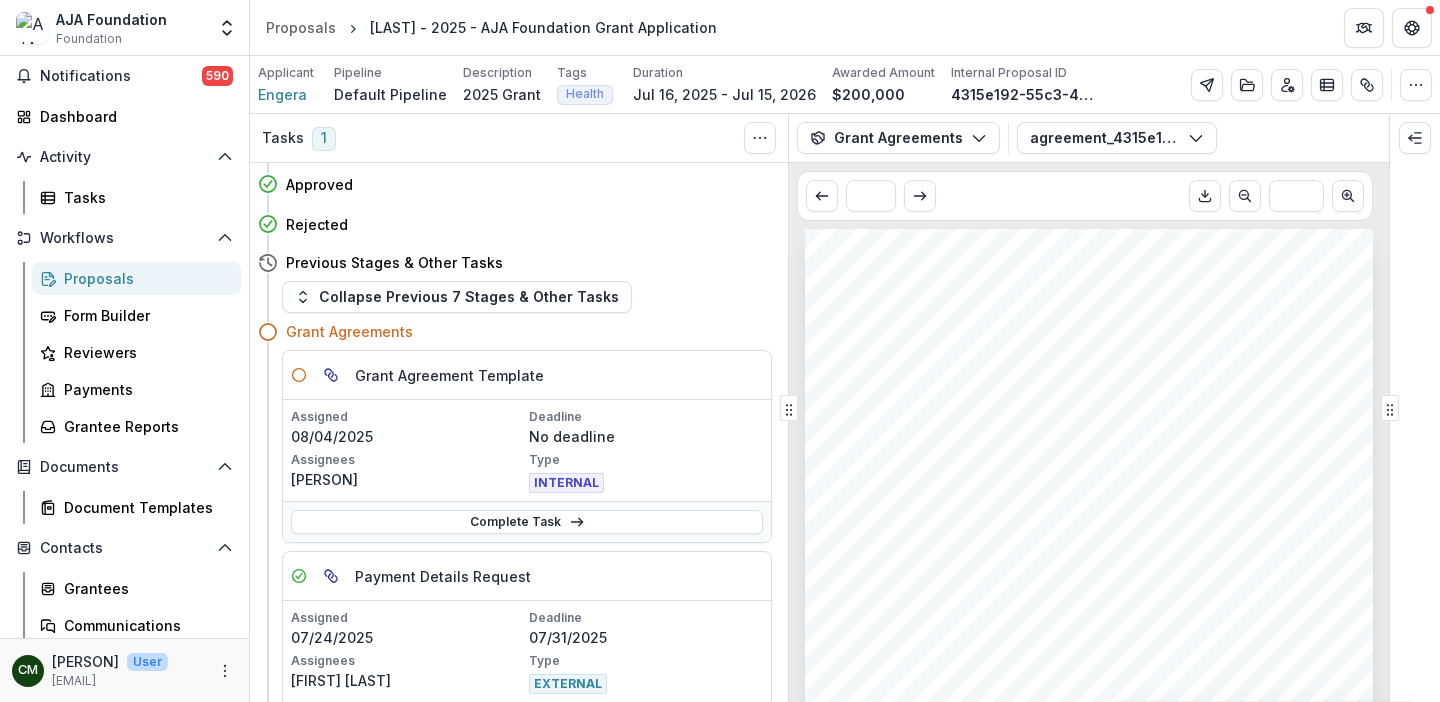 scroll, scrollTop: 983, scrollLeft: 0, axis: vertical 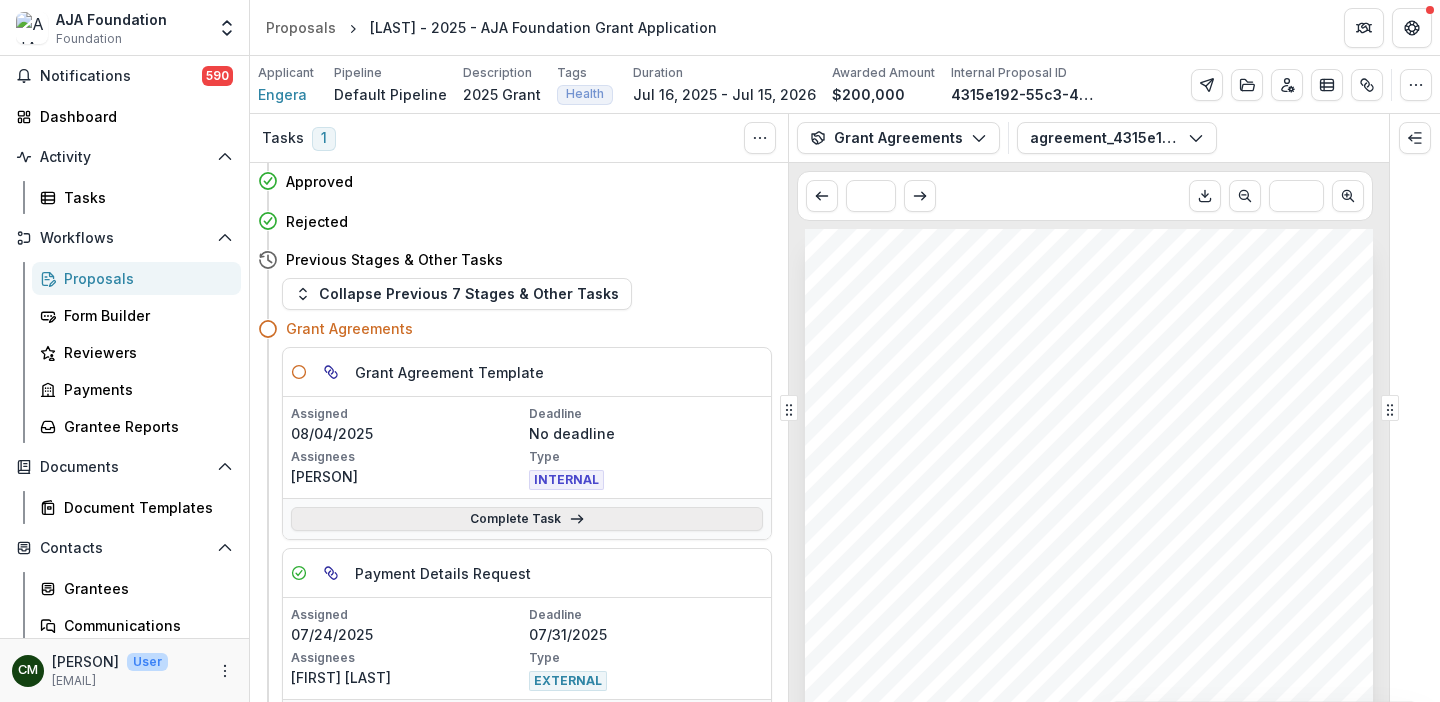 click on "Complete Task" at bounding box center [527, 519] 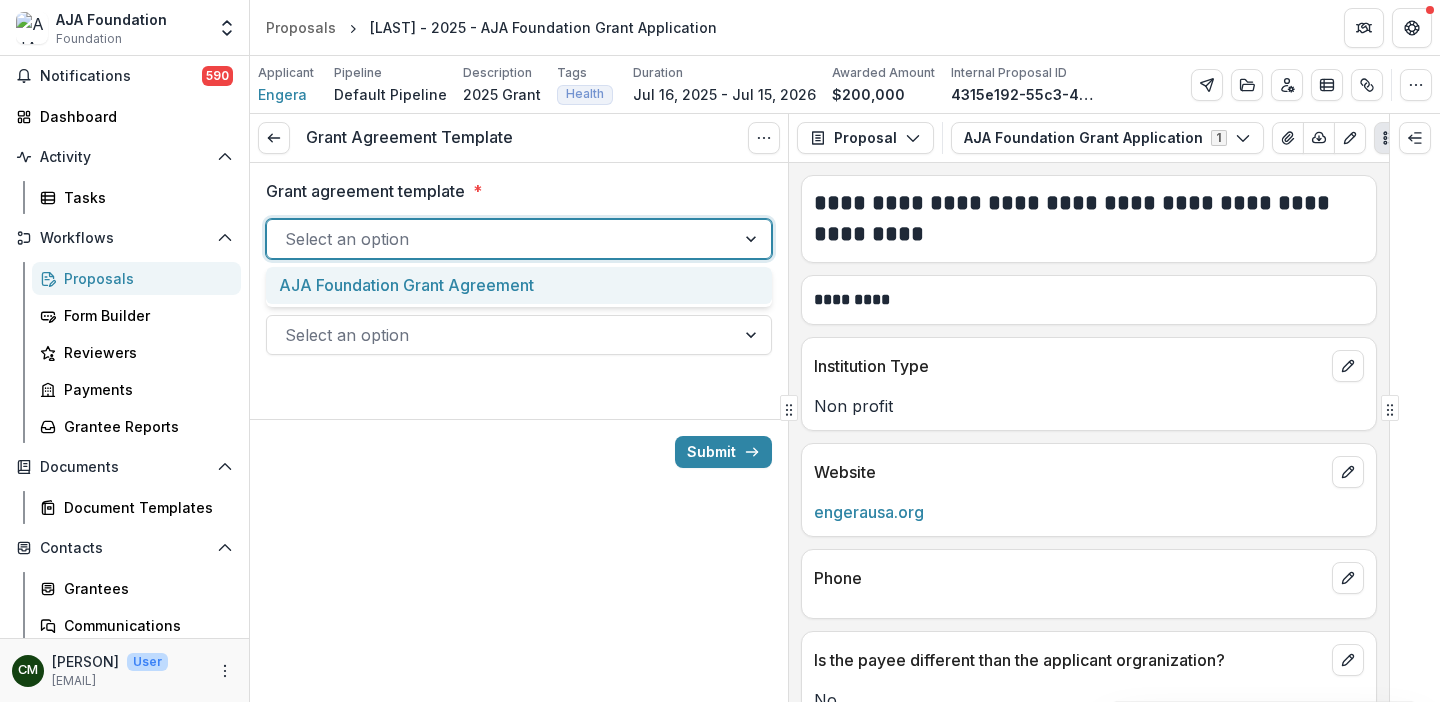 click on "Select an option" at bounding box center (501, 239) 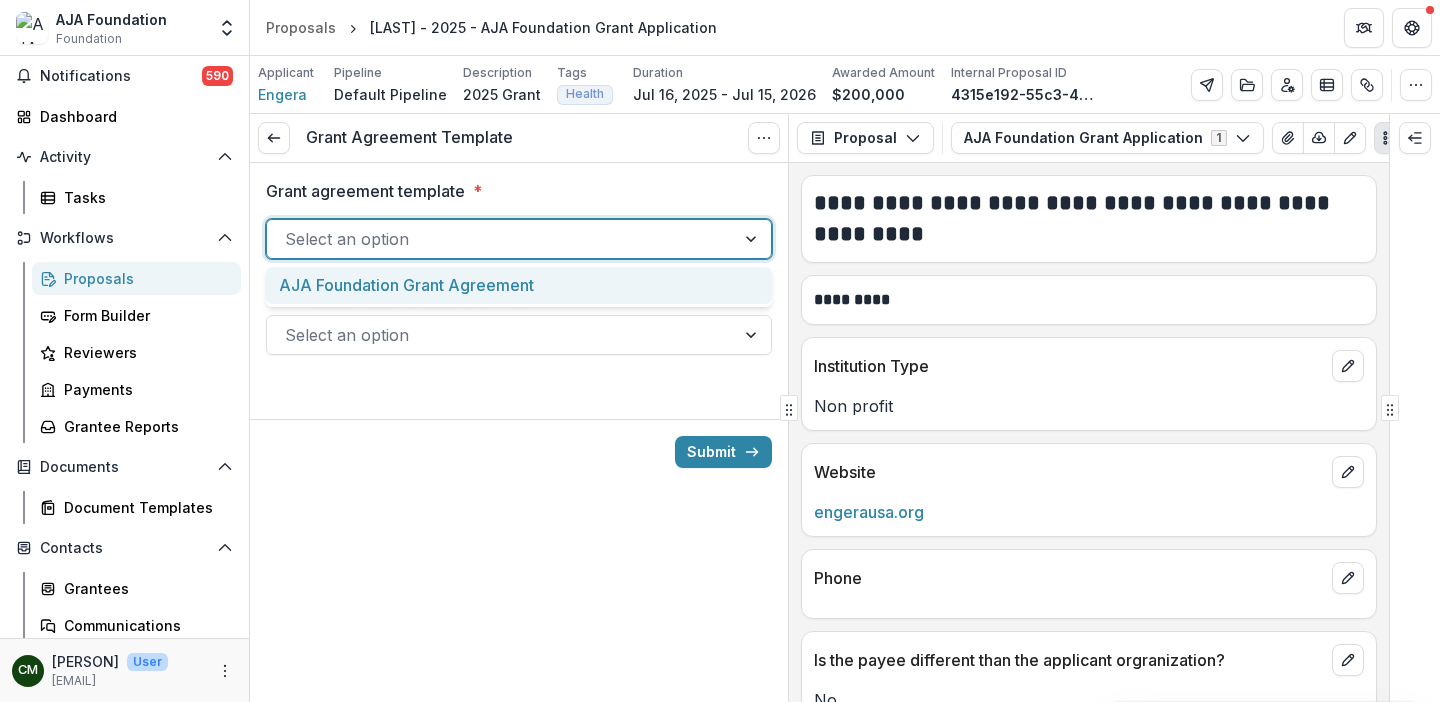 click on "AJA Foundation Grant Agreement" at bounding box center (519, 285) 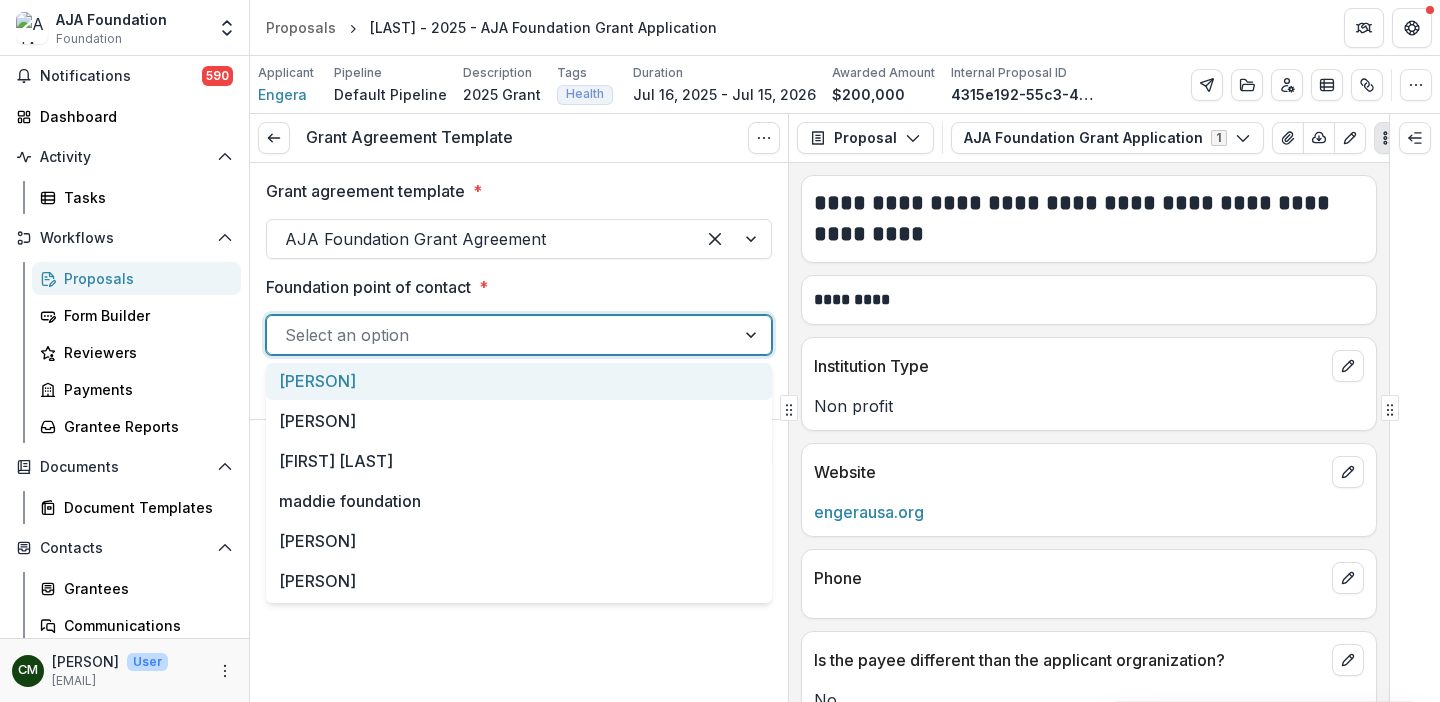click at bounding box center [501, 335] 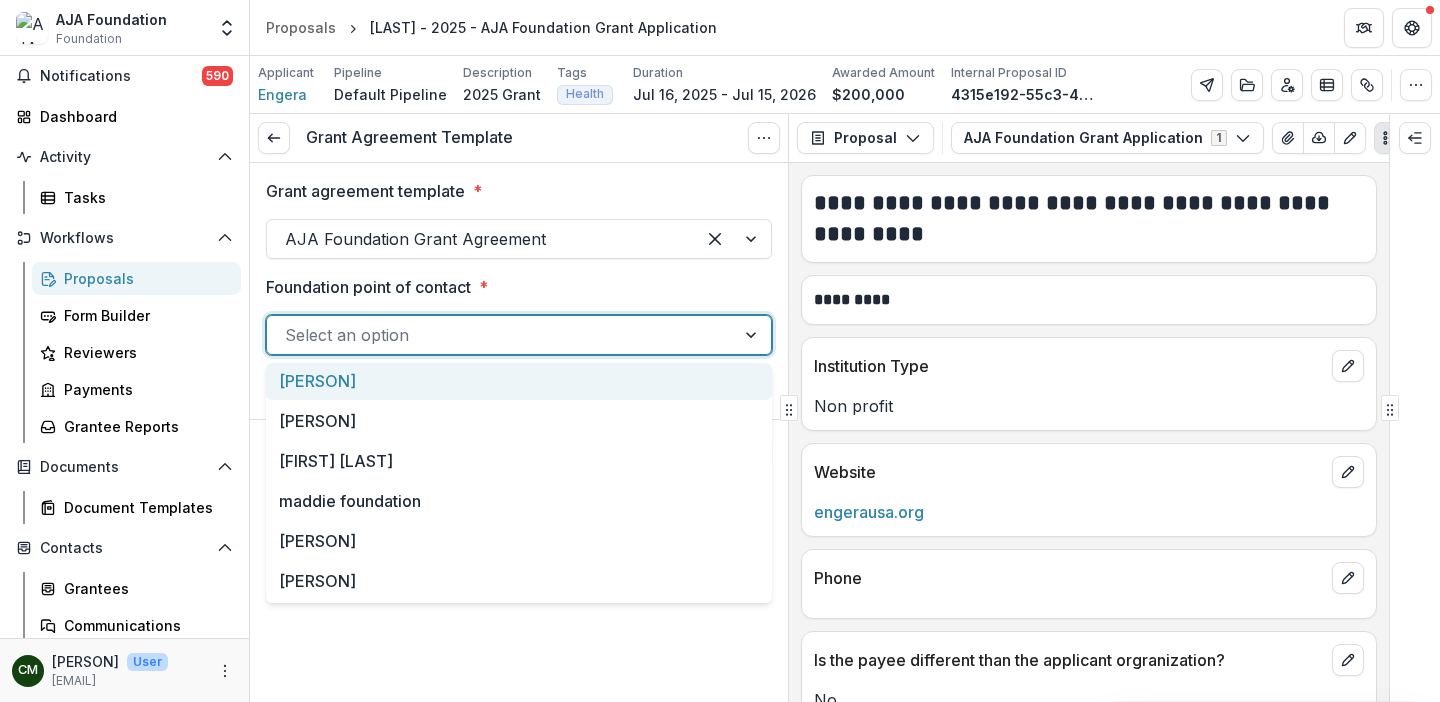 click on "[PERSON]" at bounding box center (519, 381) 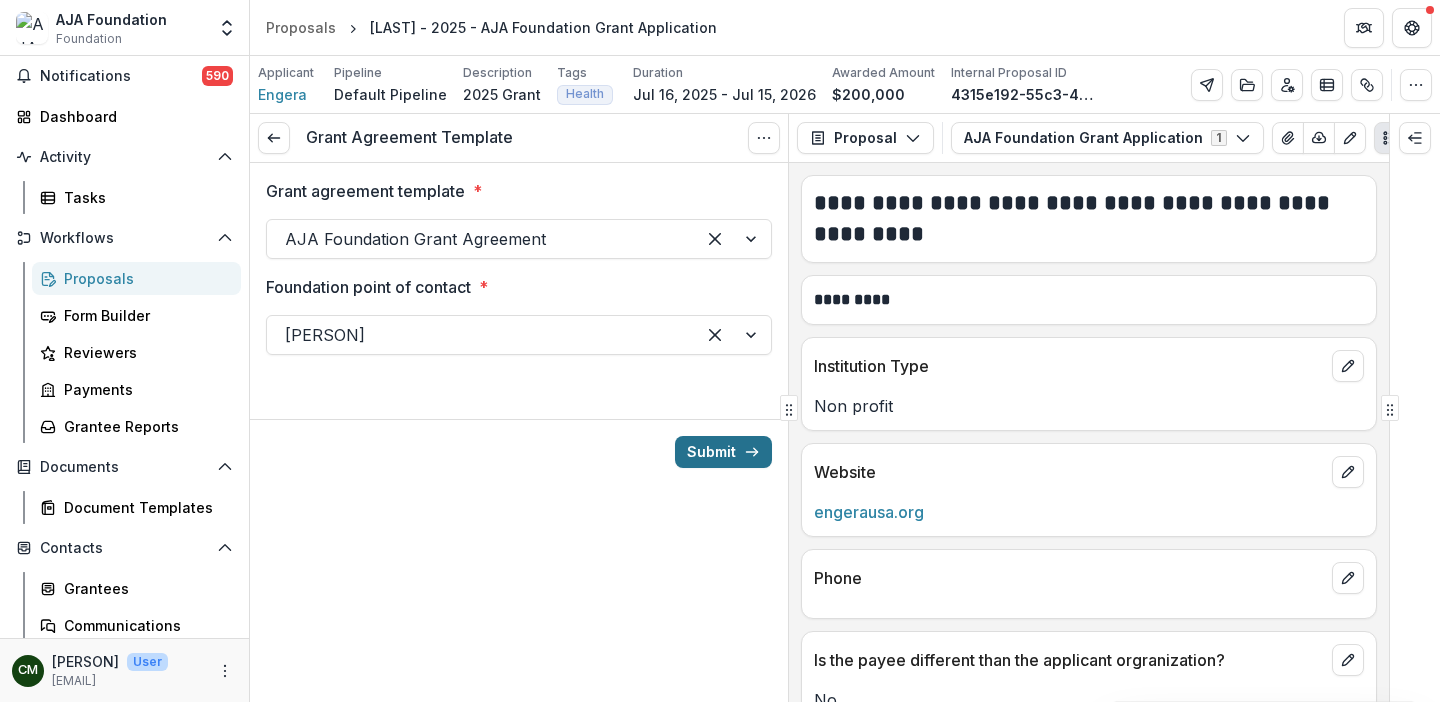 click on "Submit" at bounding box center (723, 452) 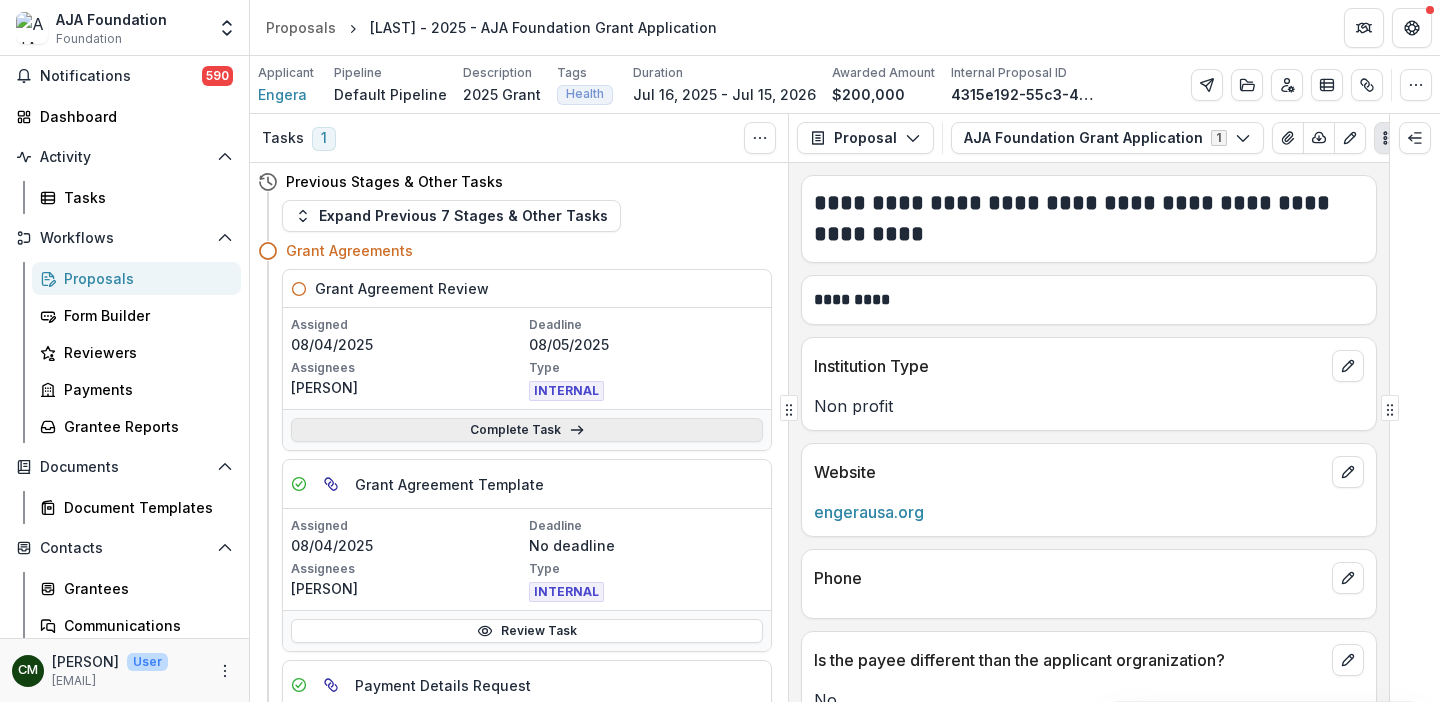 click on "Complete Task" at bounding box center [527, 430] 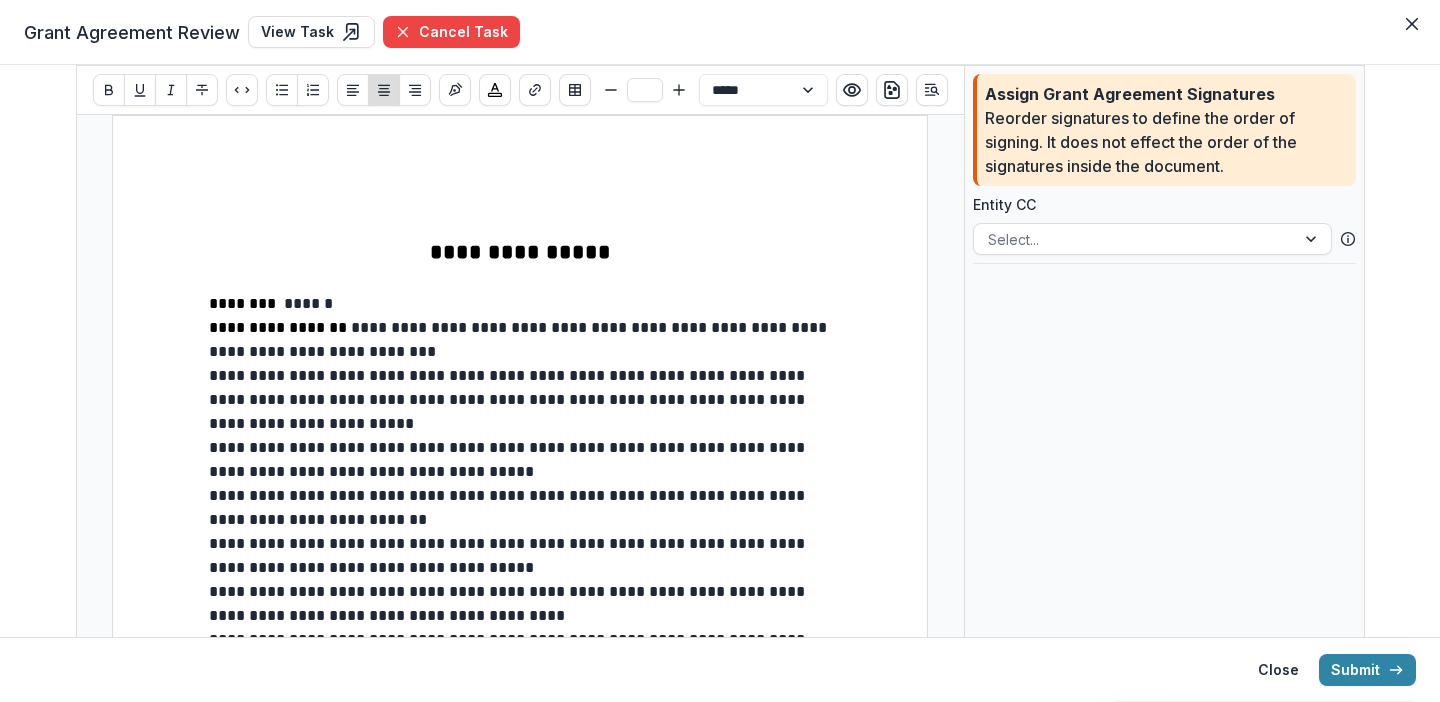 scroll, scrollTop: 45, scrollLeft: 0, axis: vertical 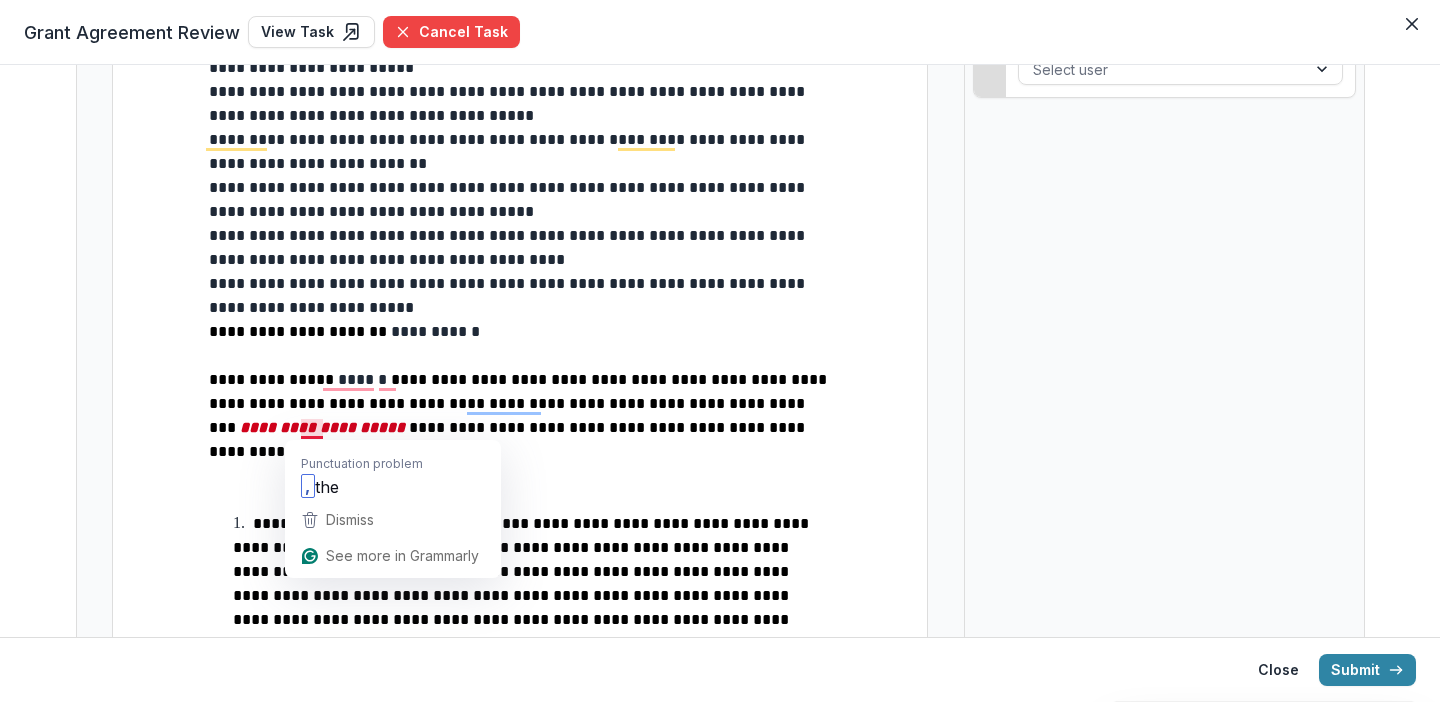 click on "**********" at bounding box center [509, 439] 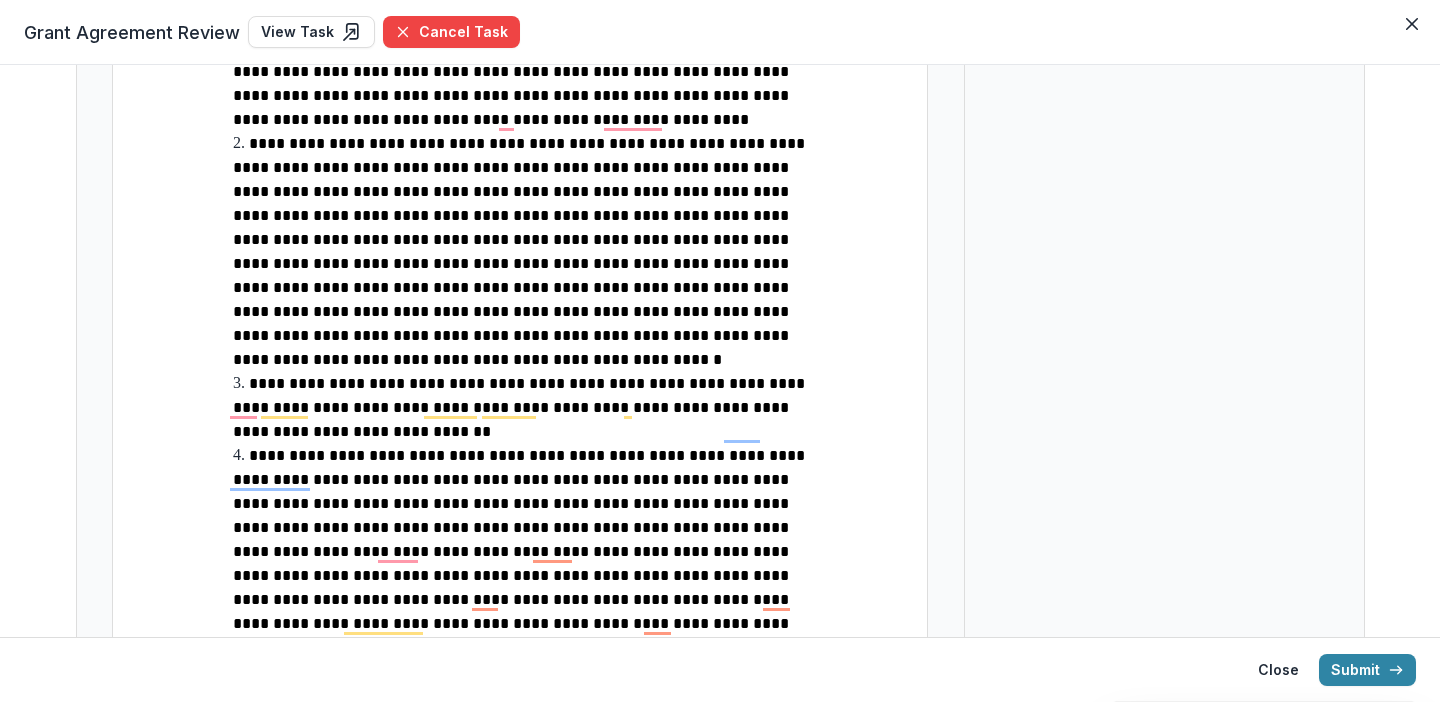 click on "**********" at bounding box center [521, 563] 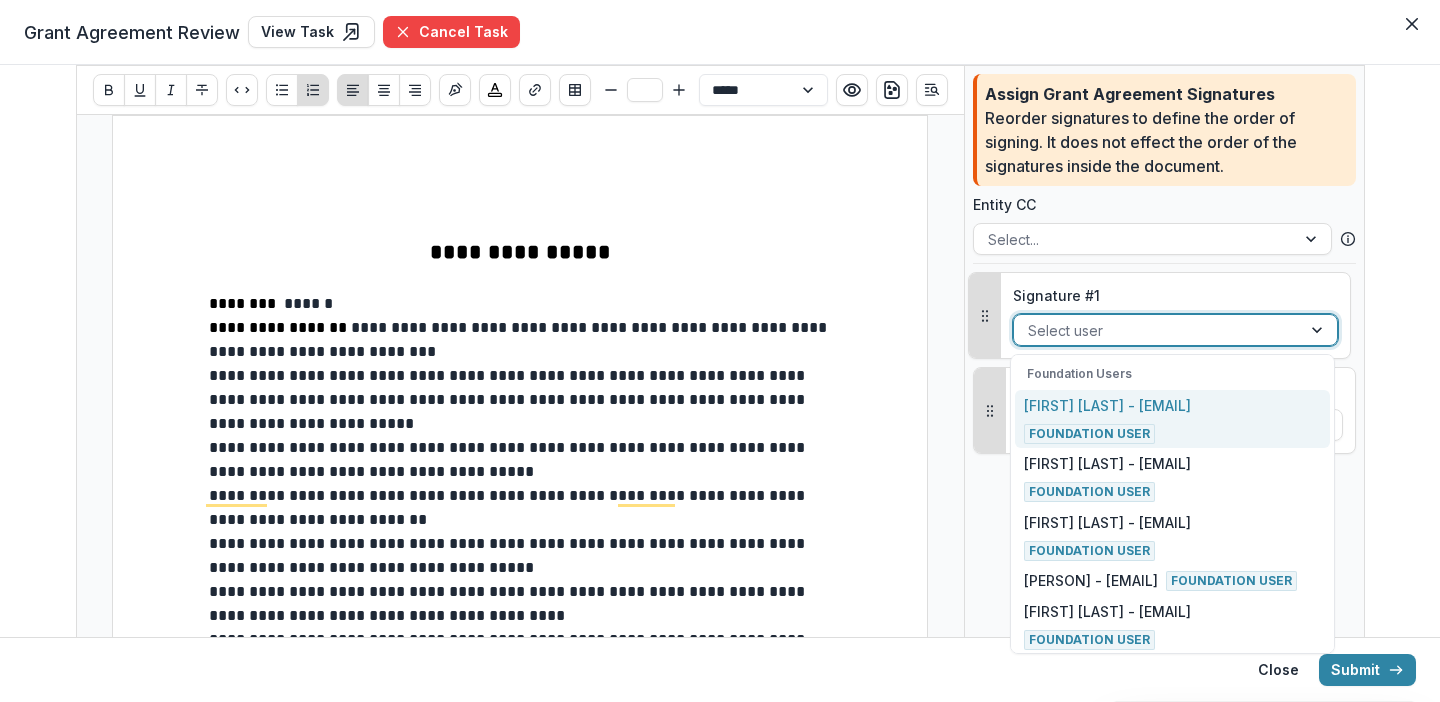 click at bounding box center [1157, 330] 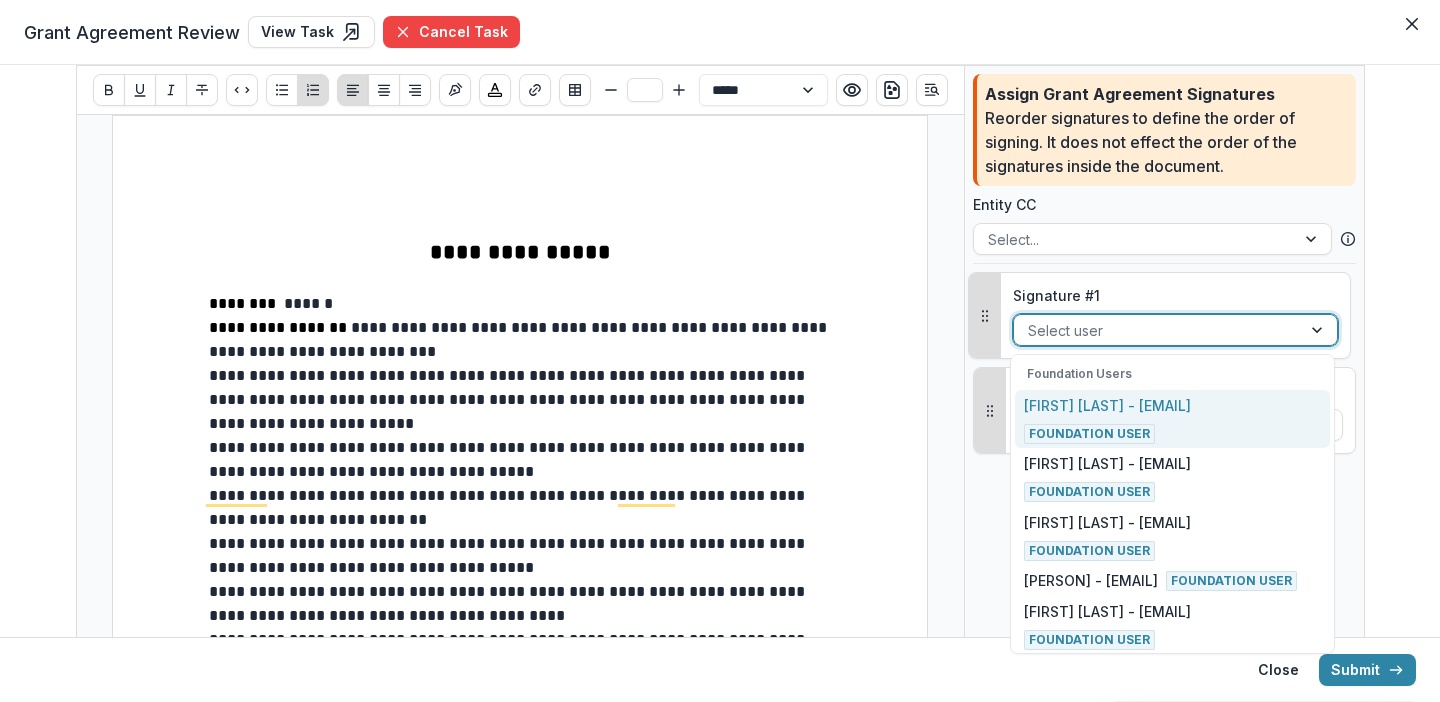 click on "[FIRST] [LAST] - [EMAIL]" at bounding box center [1107, 405] 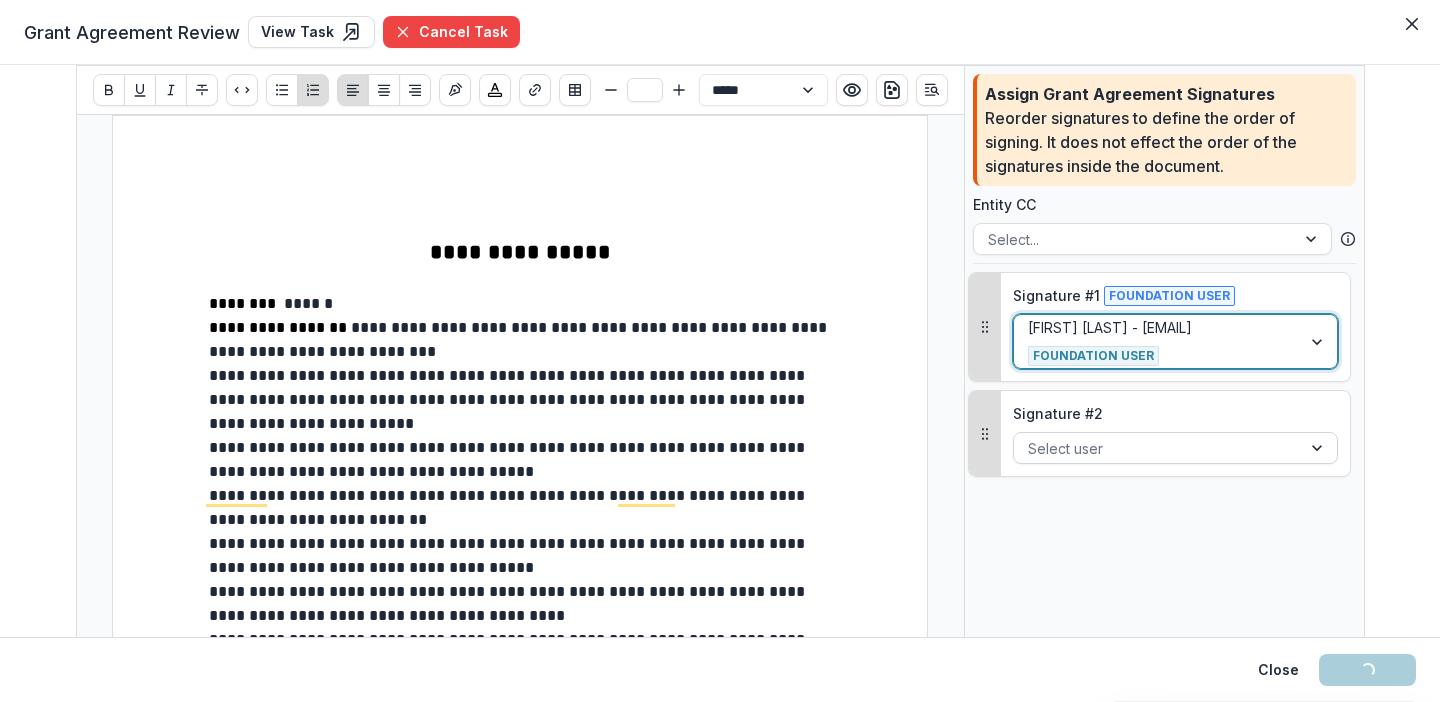 click at bounding box center (1157, 448) 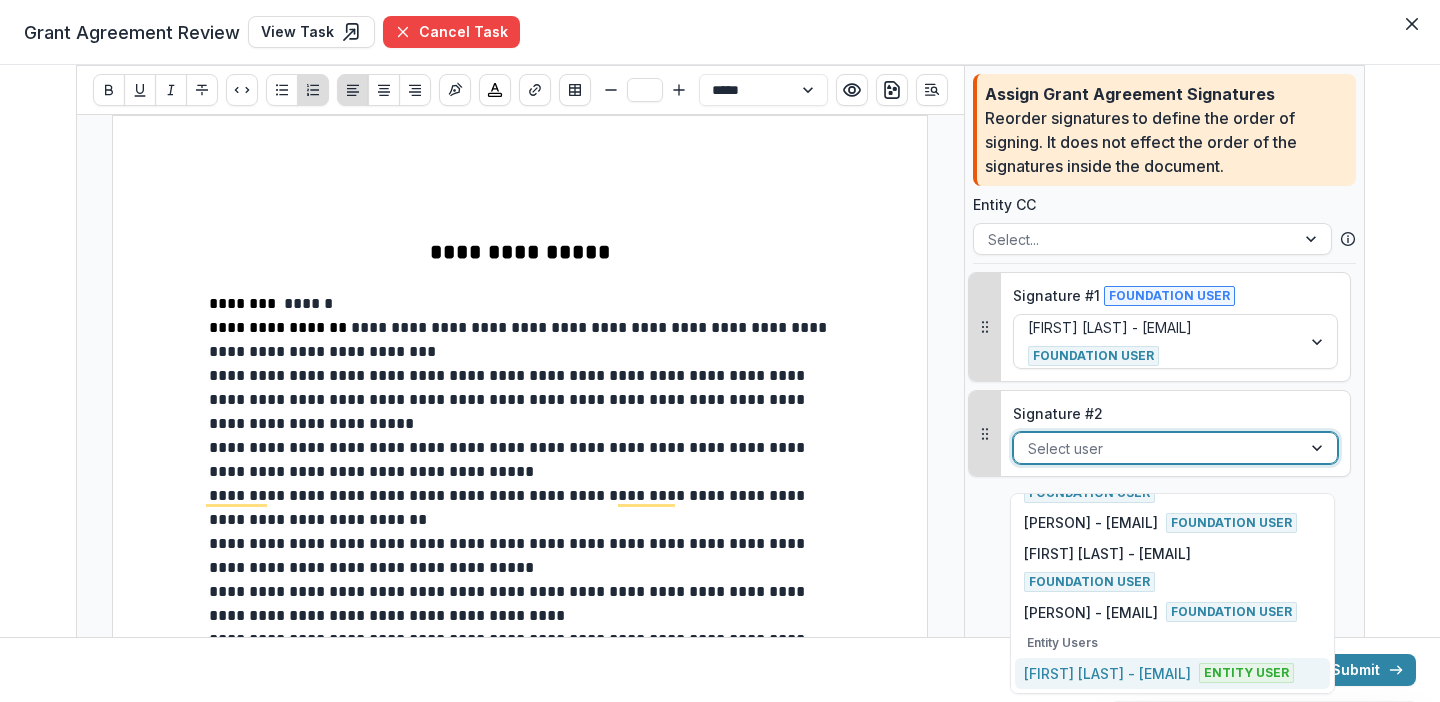 click on "[FIRST] [LAST] - [EMAIL]" at bounding box center (1107, 673) 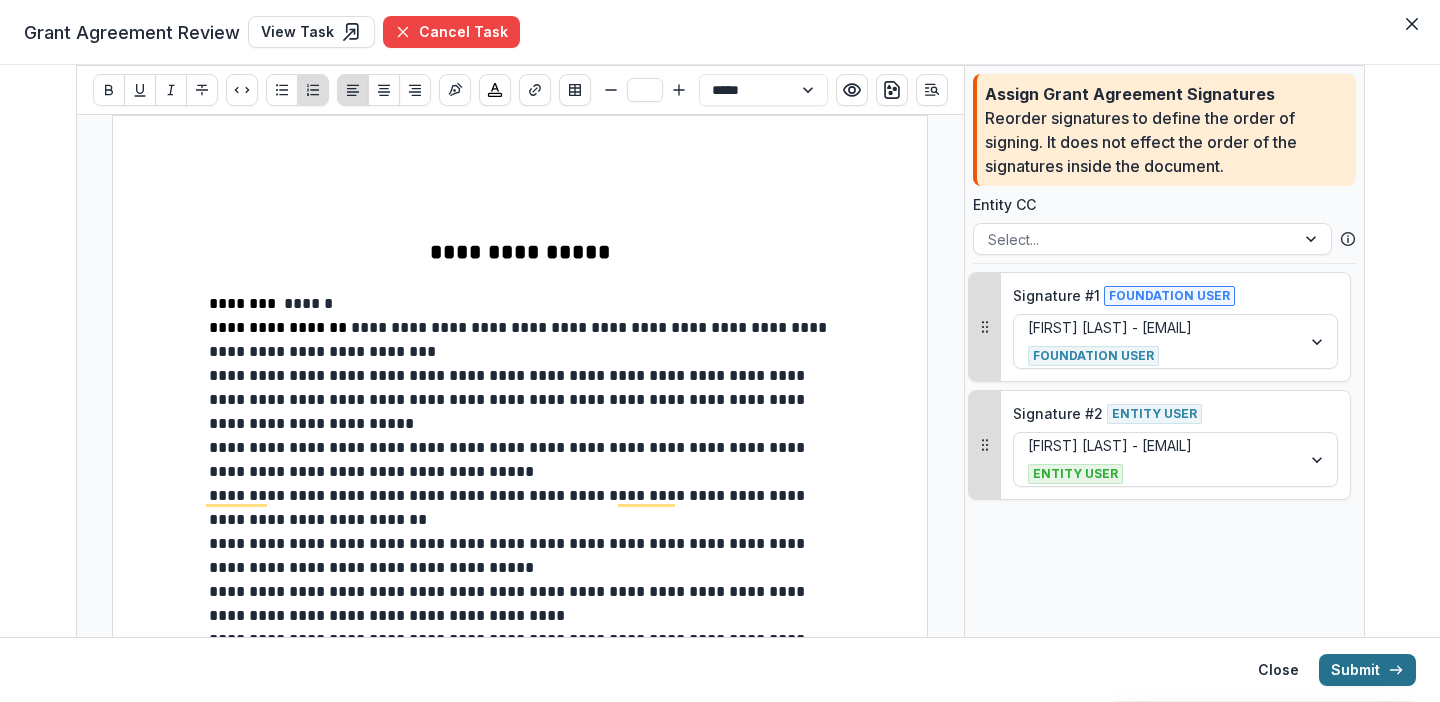 click on "Submit" at bounding box center [1367, 670] 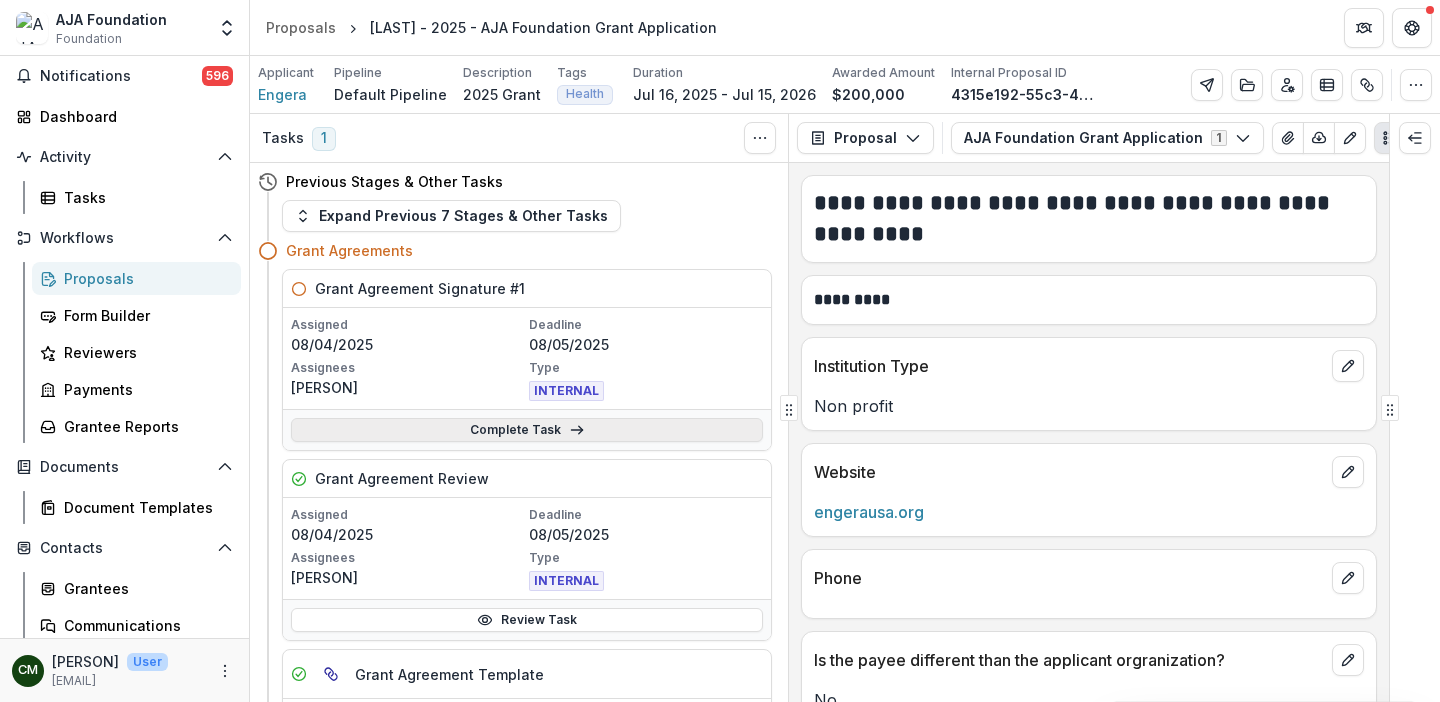 click on "Complete Task" at bounding box center [527, 430] 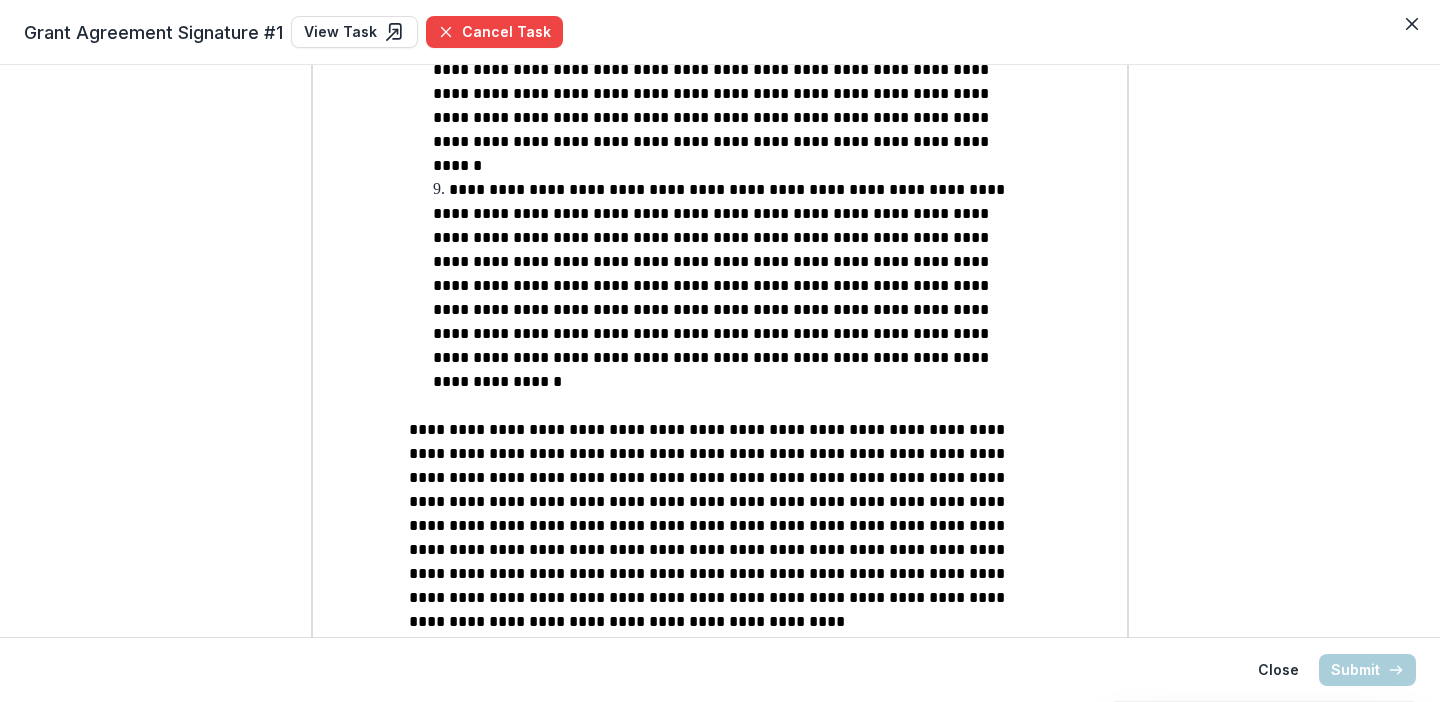 click on "**********" at bounding box center (657, 721) 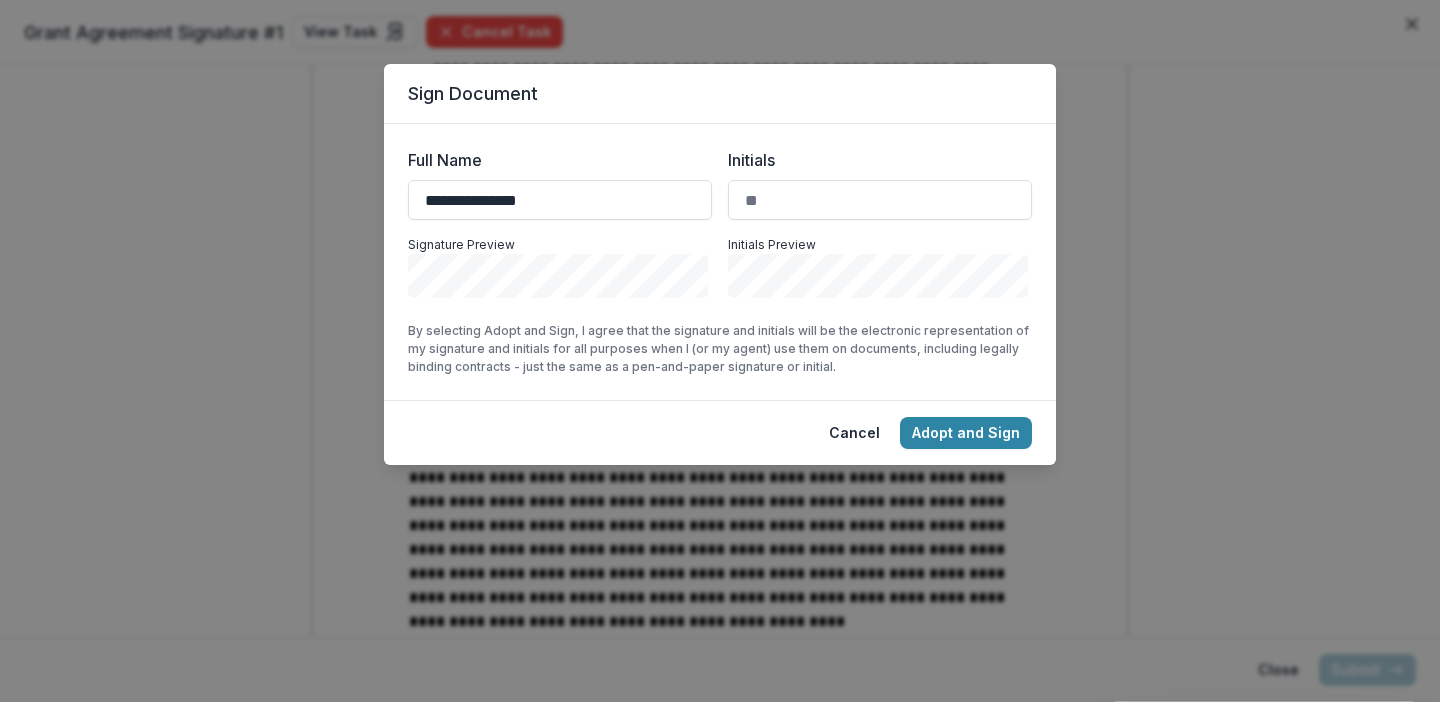 type on "**********" 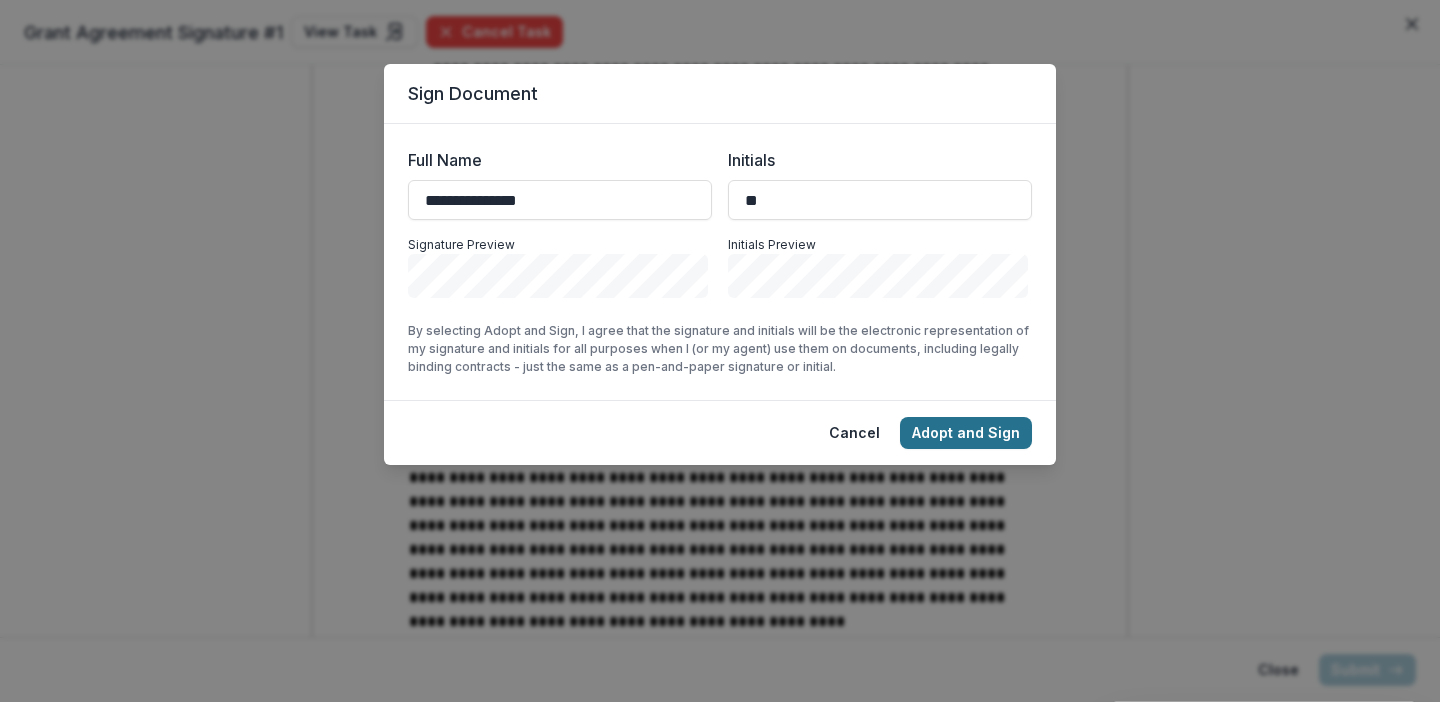 type on "**" 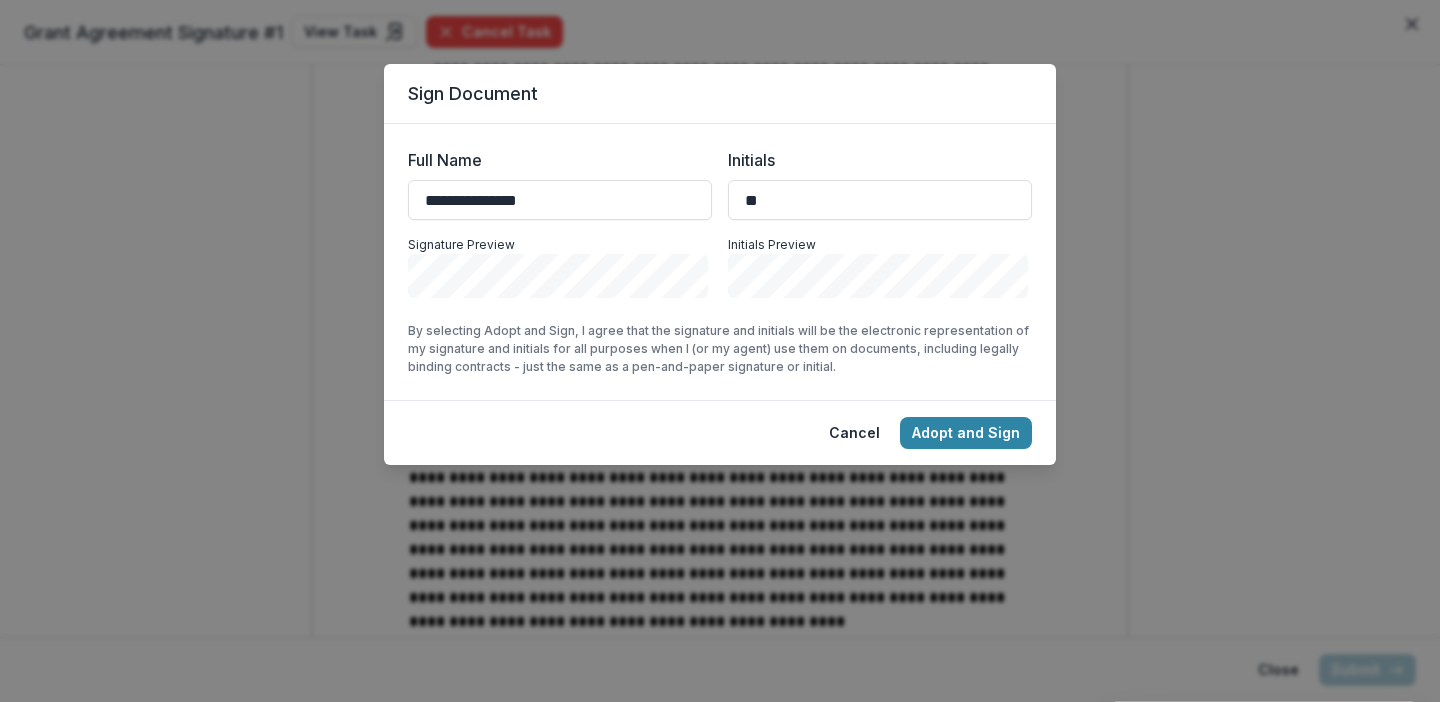 click on "Adopt and Sign" at bounding box center (966, 433) 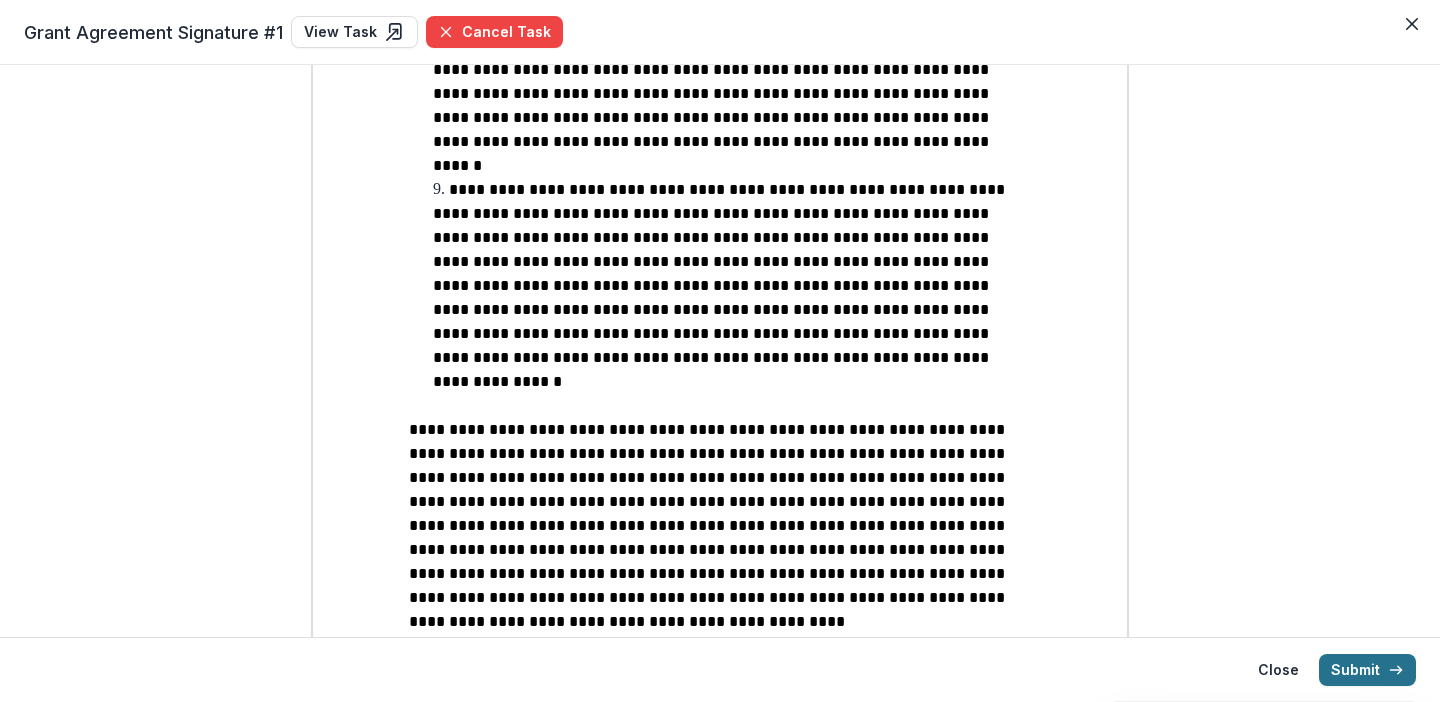click on "Submit" at bounding box center [1367, 670] 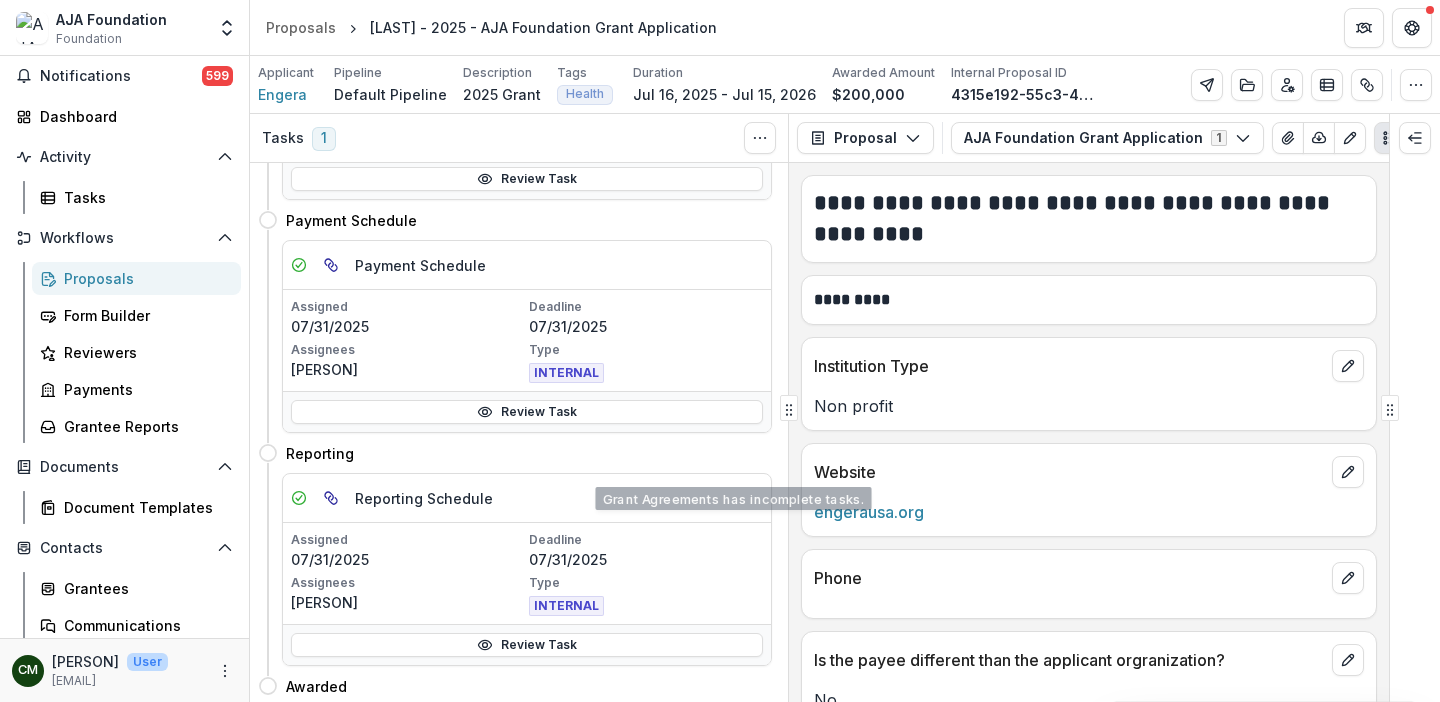 scroll, scrollTop: 1428, scrollLeft: 0, axis: vertical 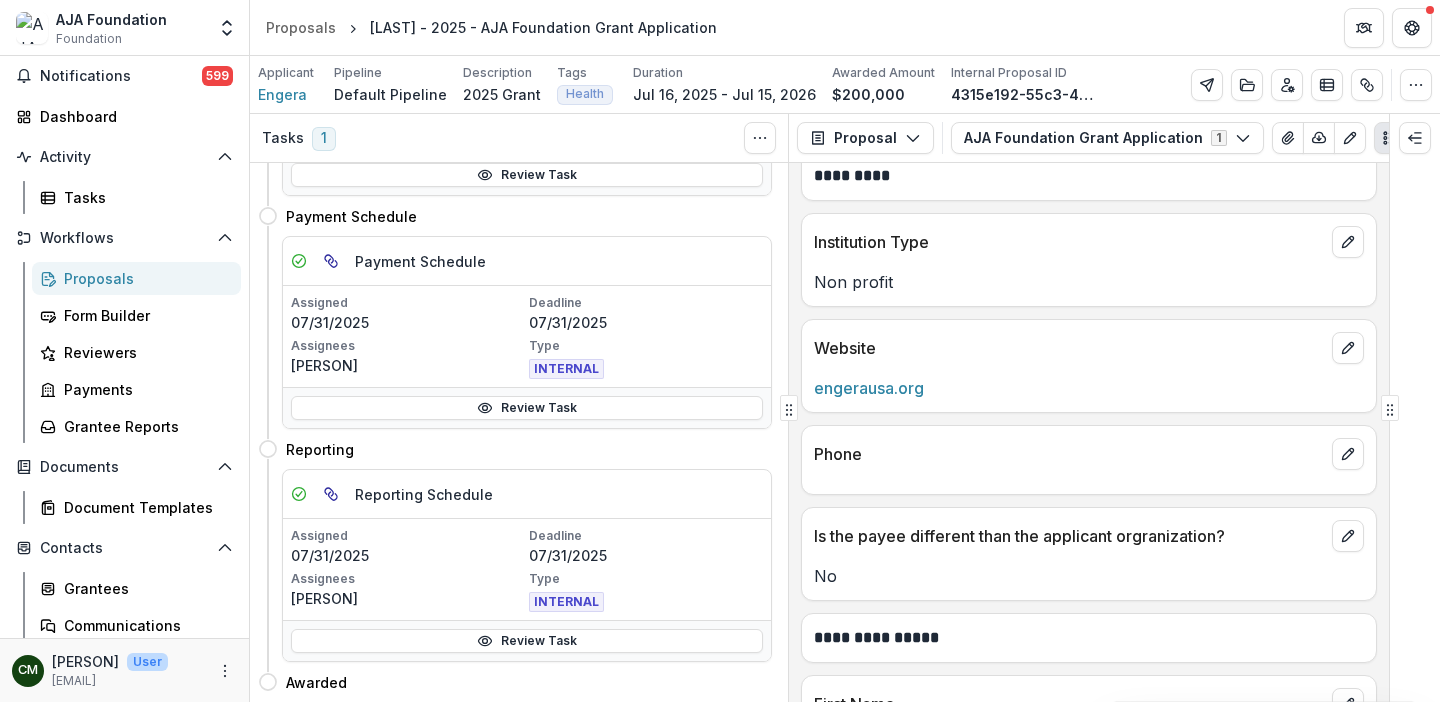click on "Proposals" at bounding box center [144, 278] 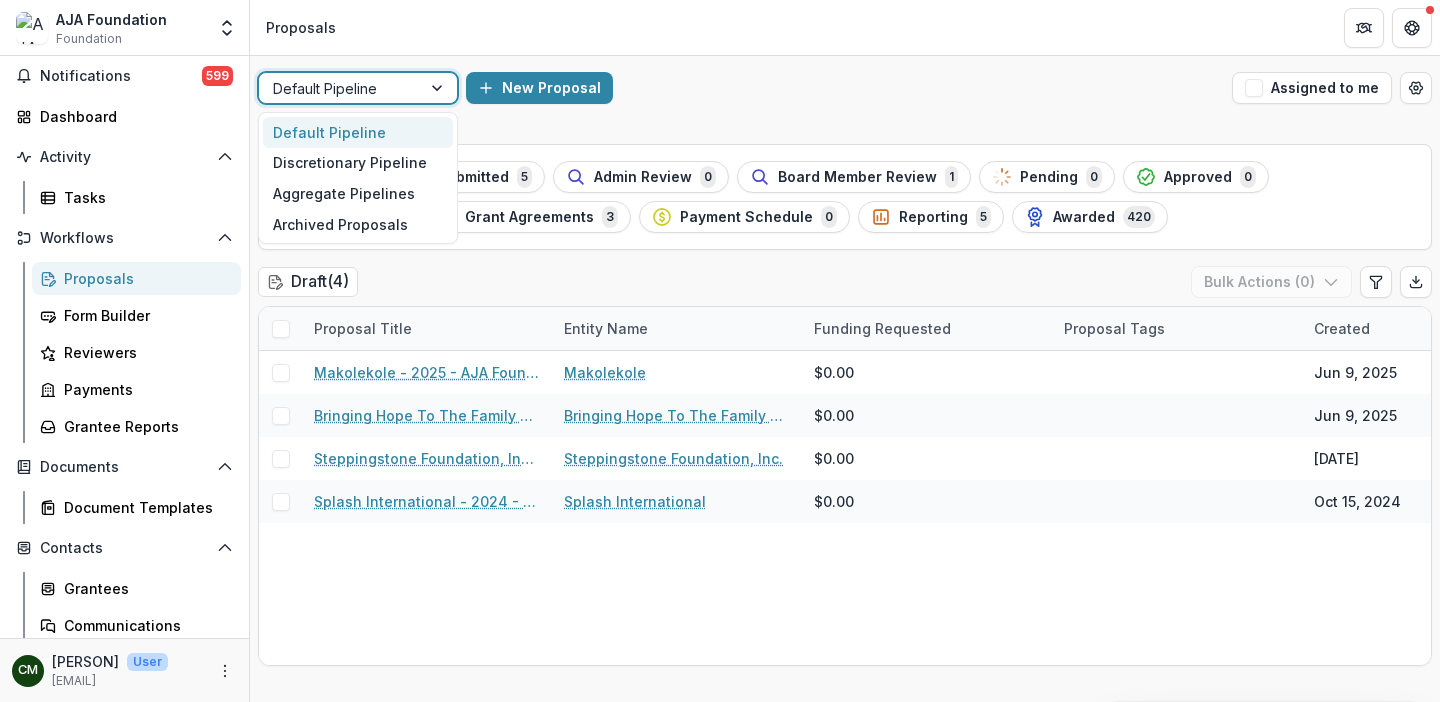 click at bounding box center [439, 88] 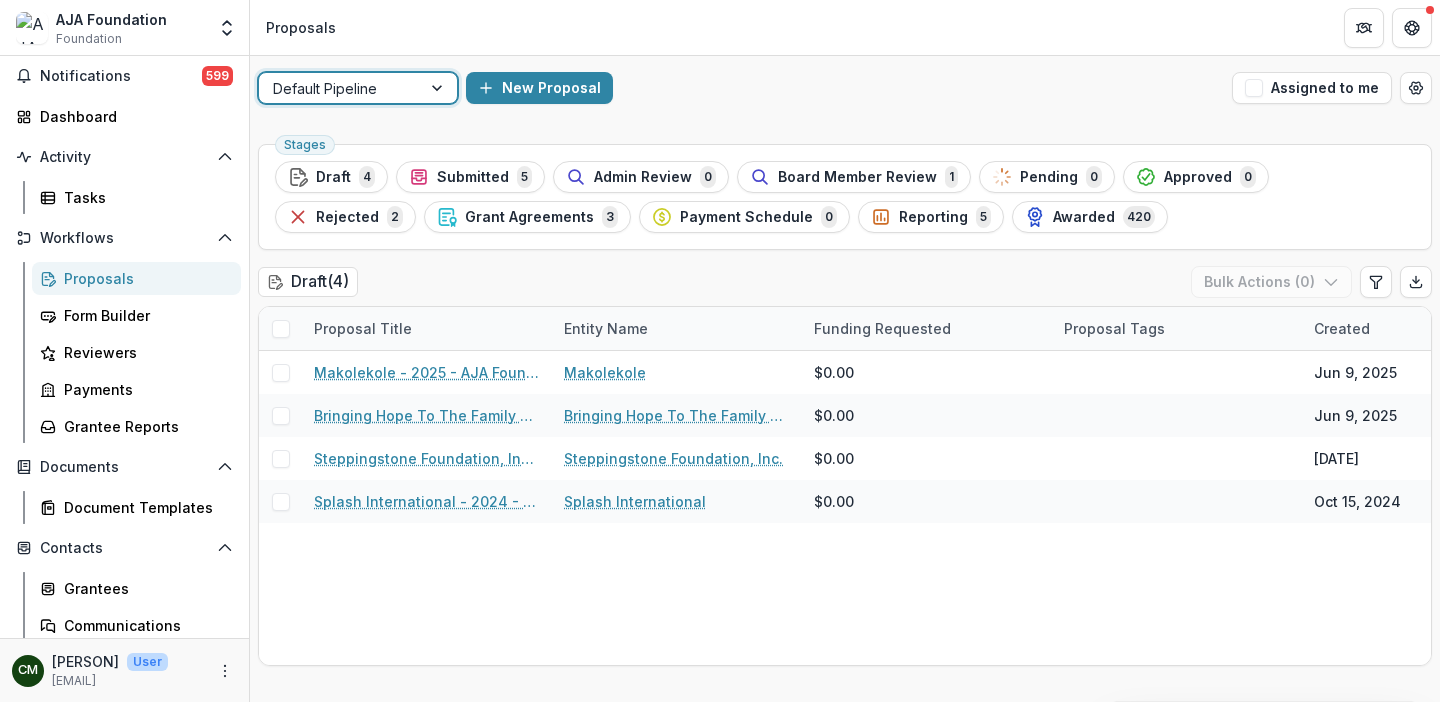 click at bounding box center (439, 88) 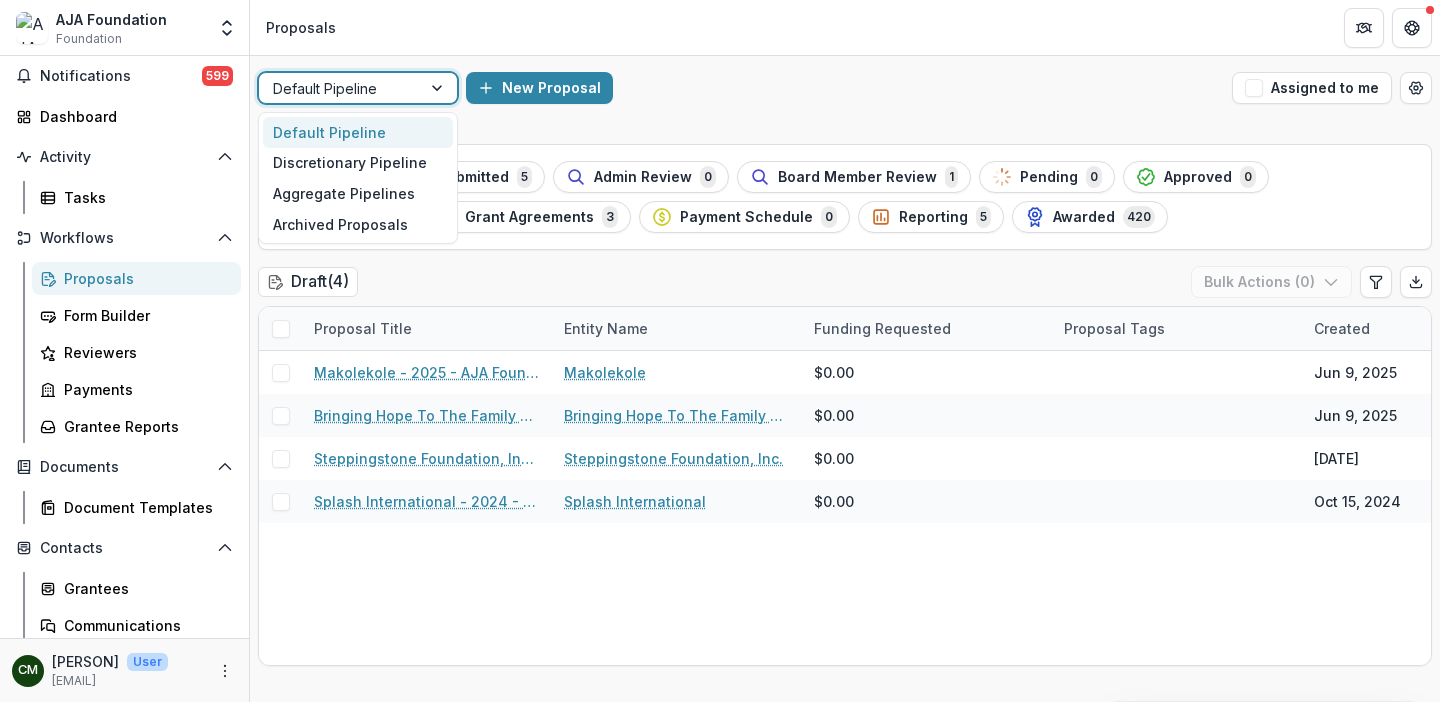 click at bounding box center [439, 88] 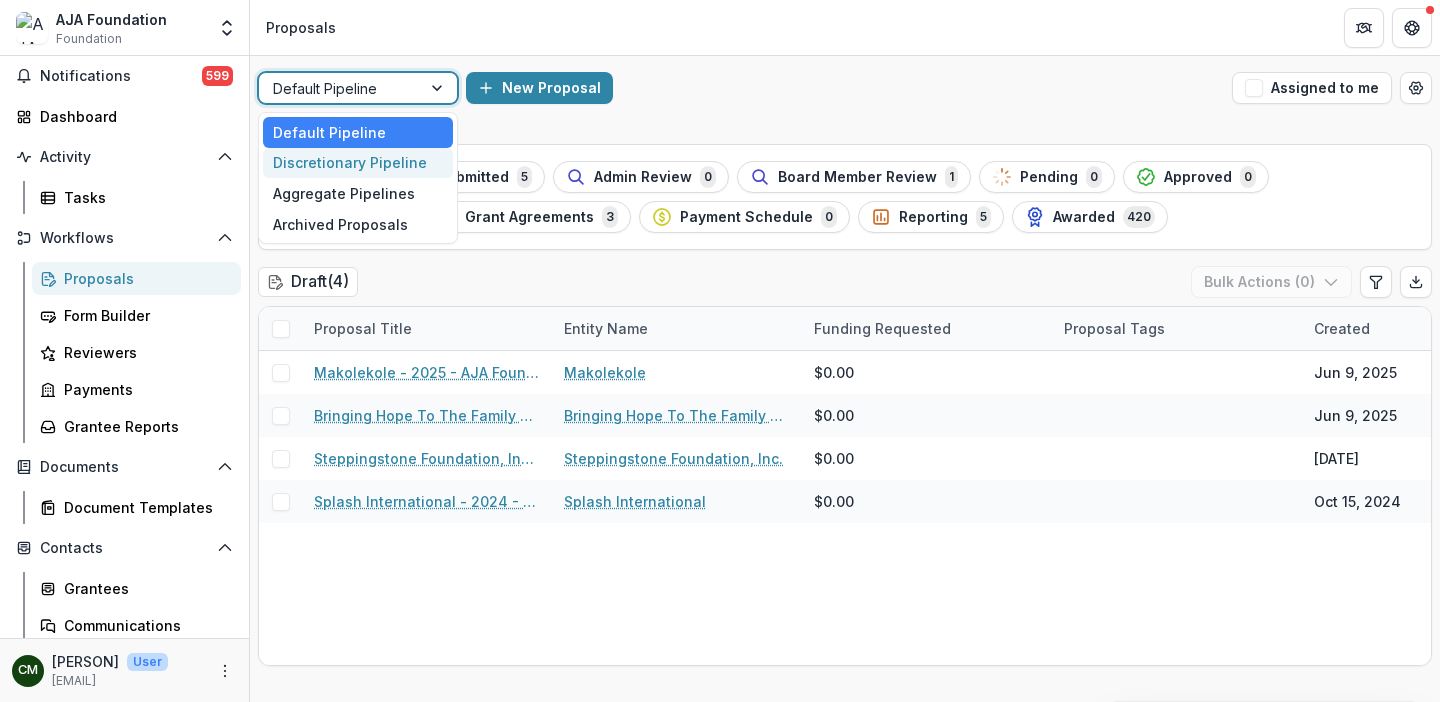 click on "Discretionary Pipeline" at bounding box center (358, 163) 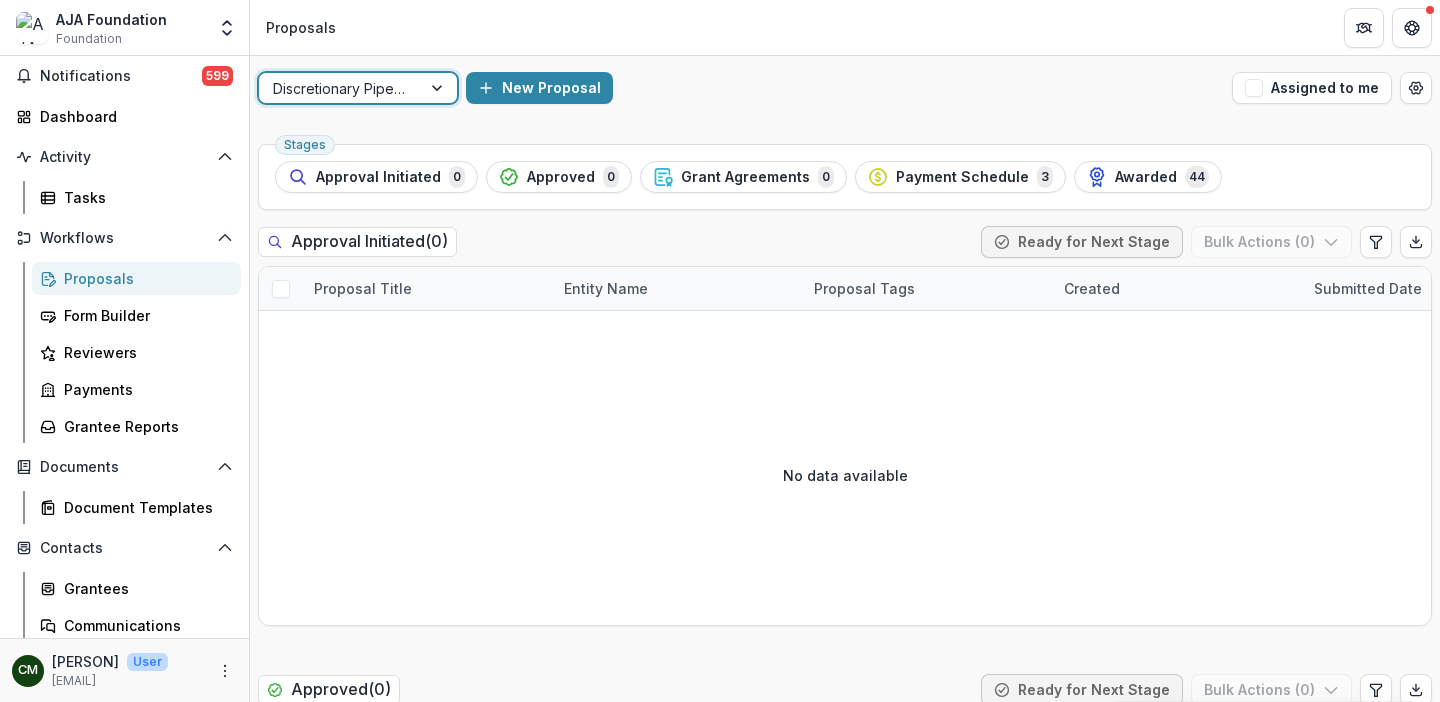 click at bounding box center (439, 88) 